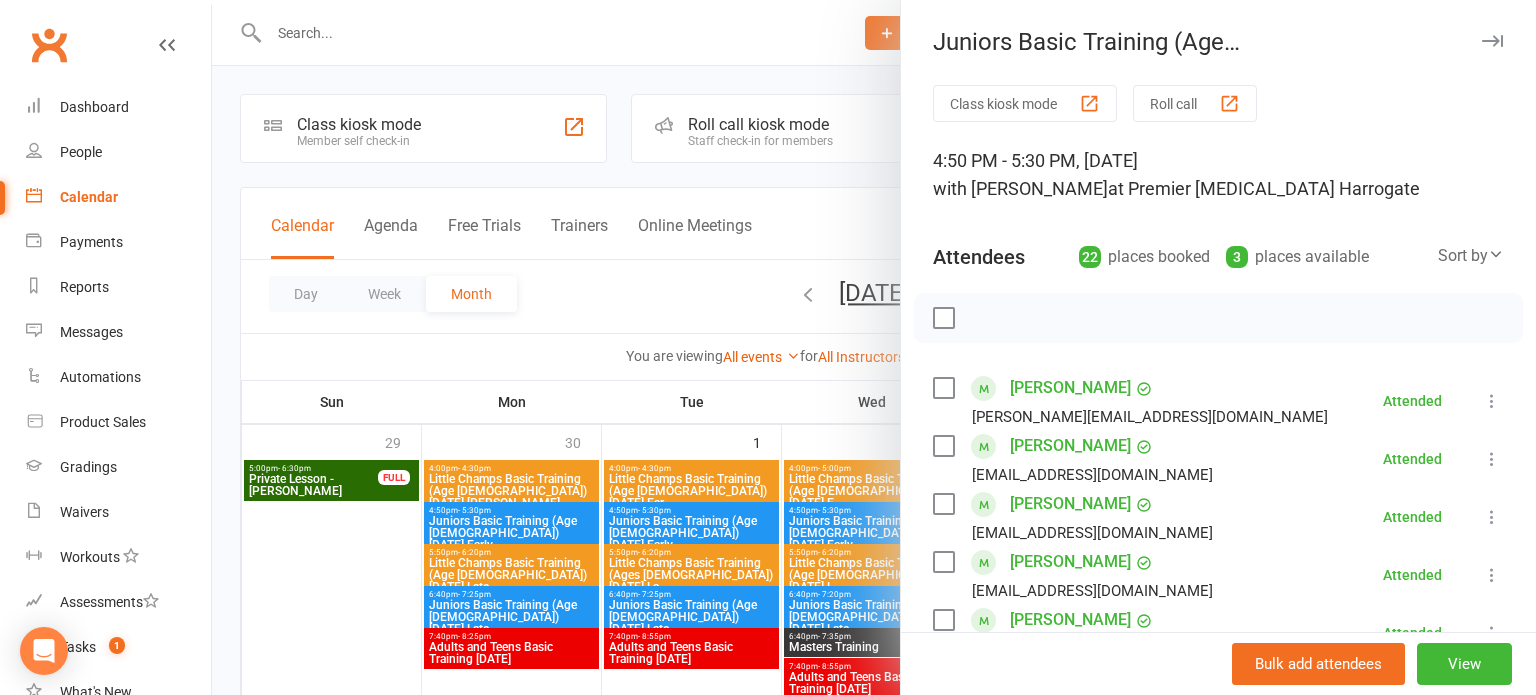 scroll, scrollTop: 292, scrollLeft: 0, axis: vertical 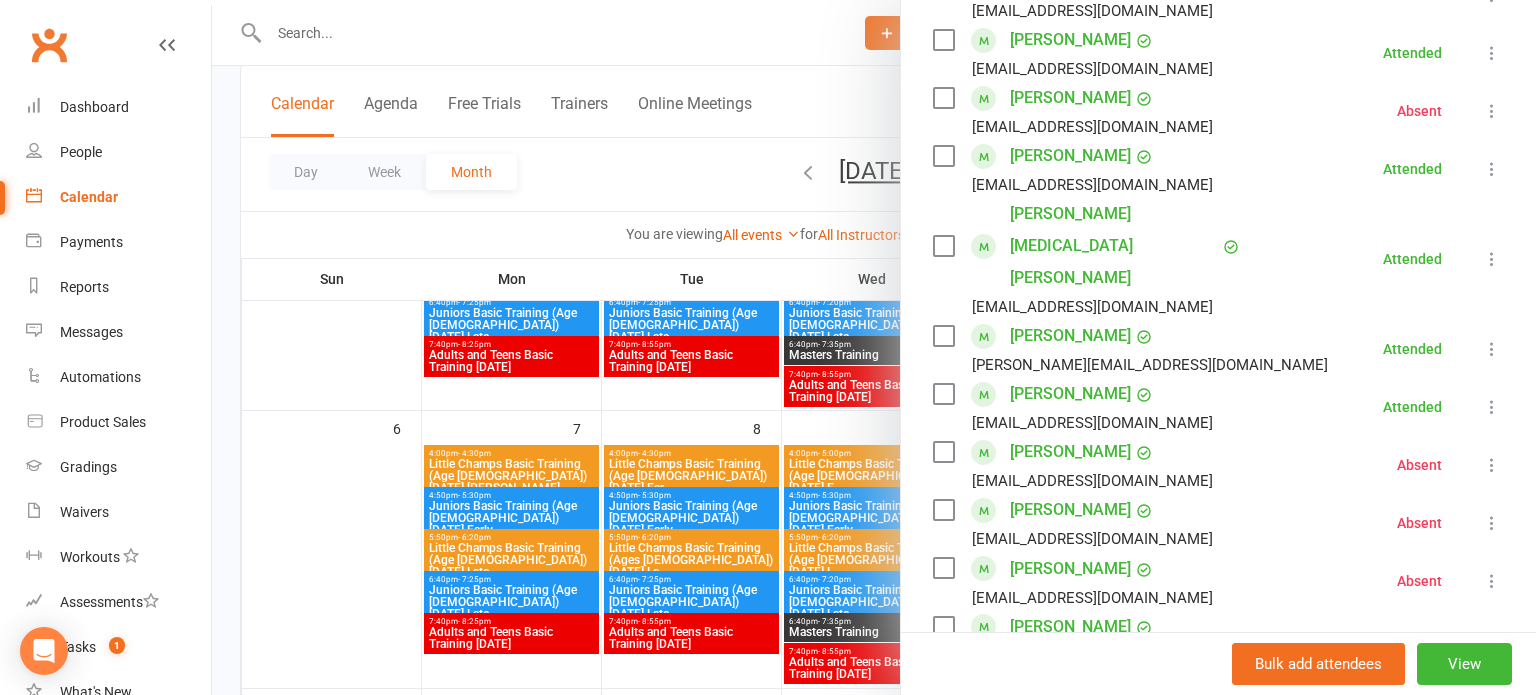 click at bounding box center (874, 347) 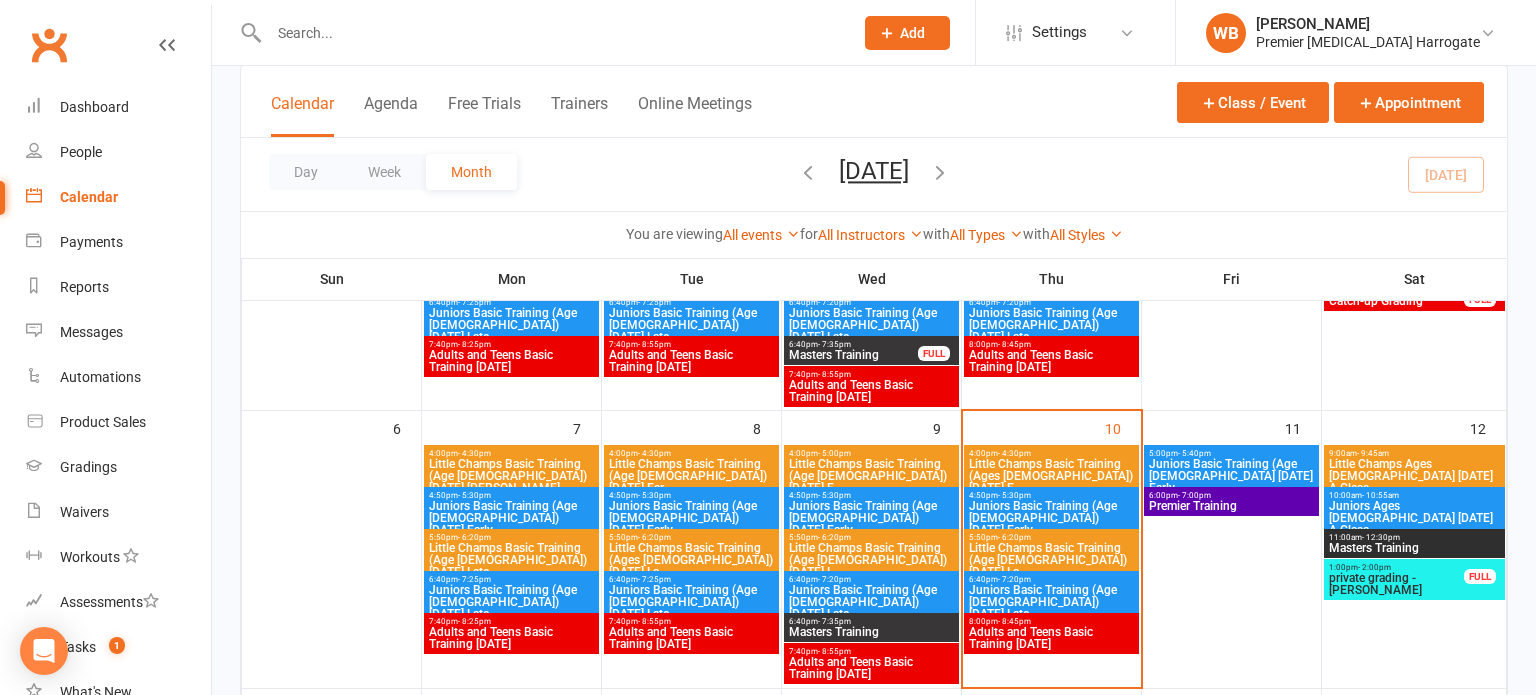 click on "Little Champs Basic Training (Age [DEMOGRAPHIC_DATA]) [DATE] La..." at bounding box center [1051, 560] 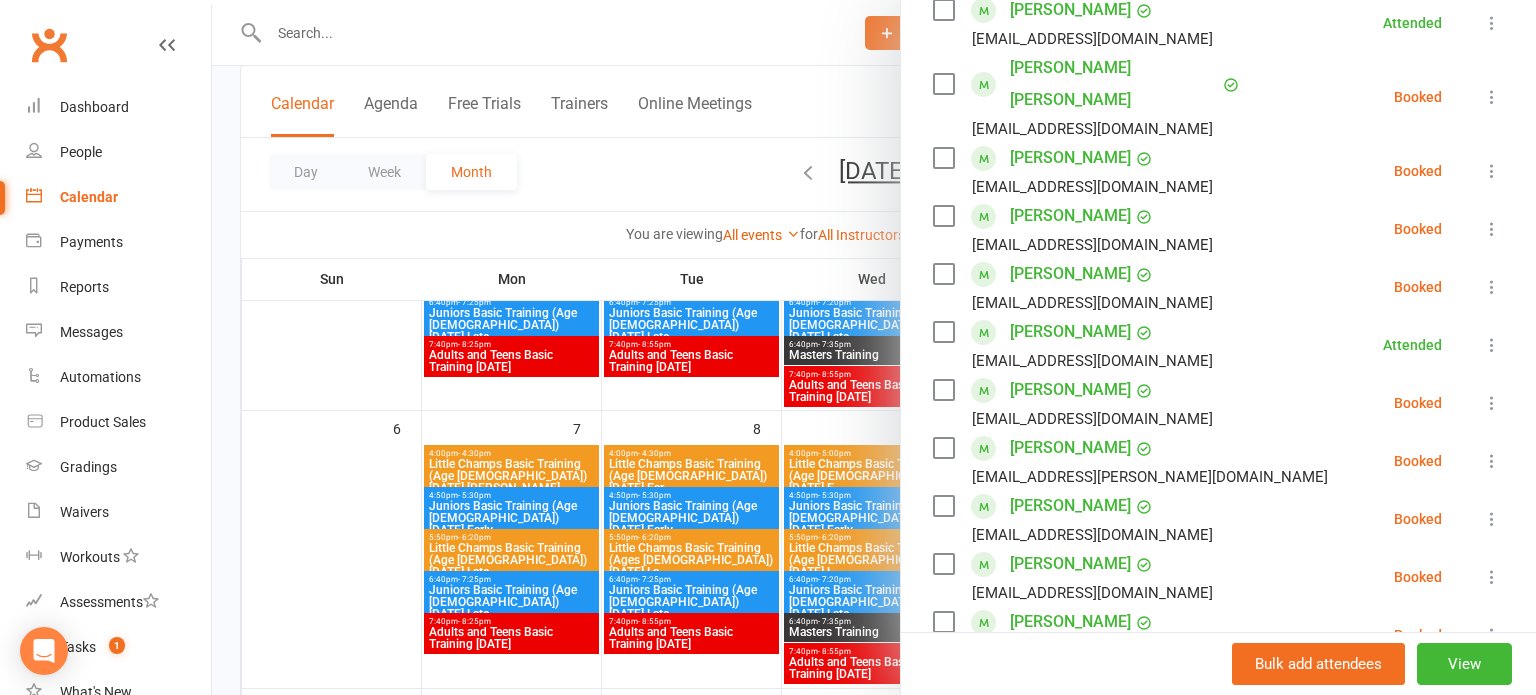 scroll, scrollTop: 811, scrollLeft: 0, axis: vertical 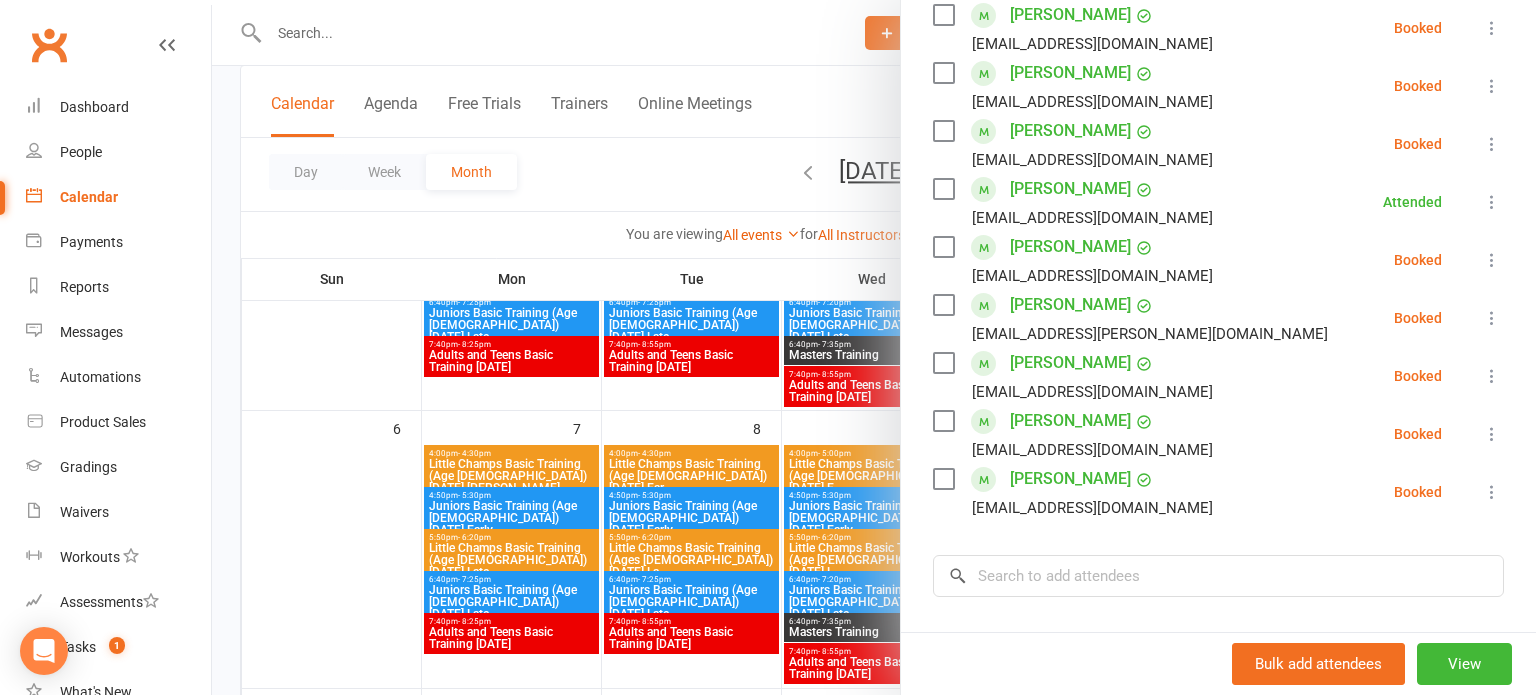 click at bounding box center [1492, 492] 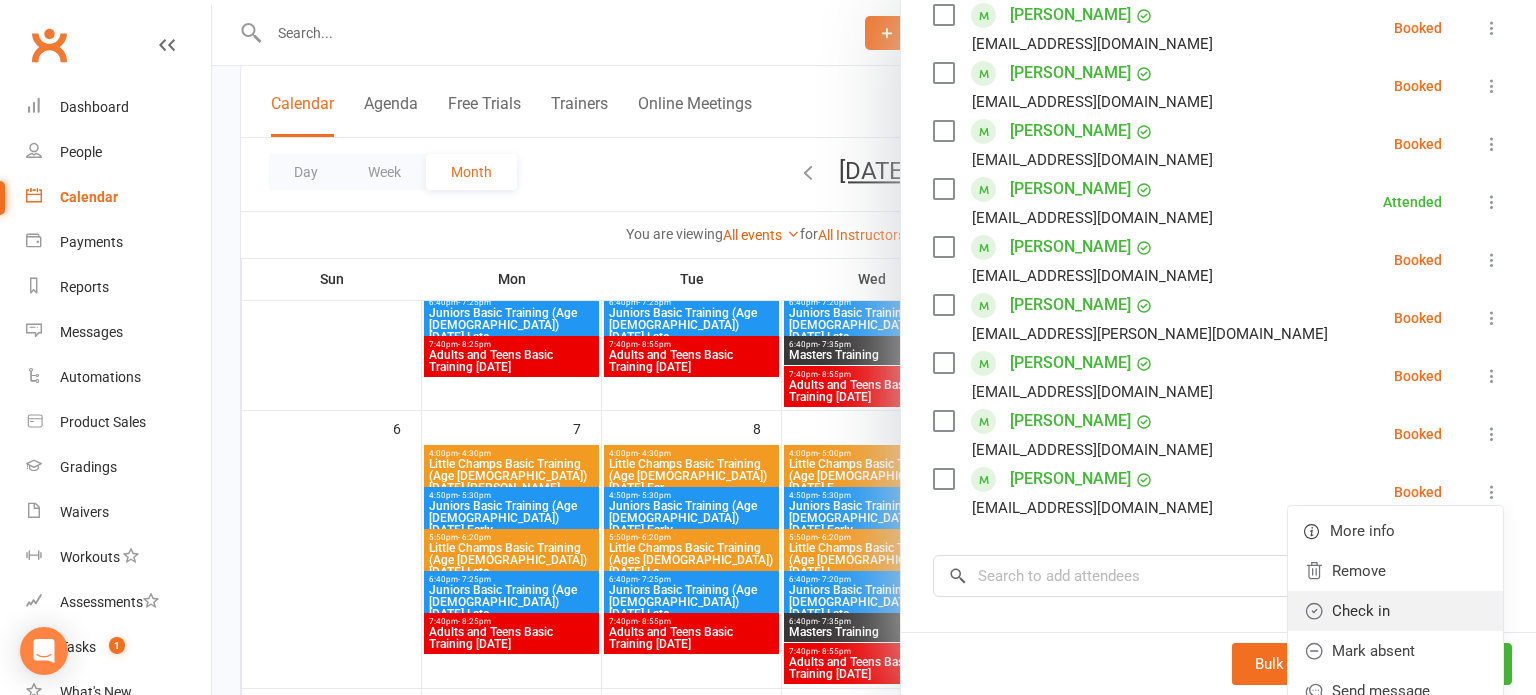 click on "Check in" at bounding box center [1395, 611] 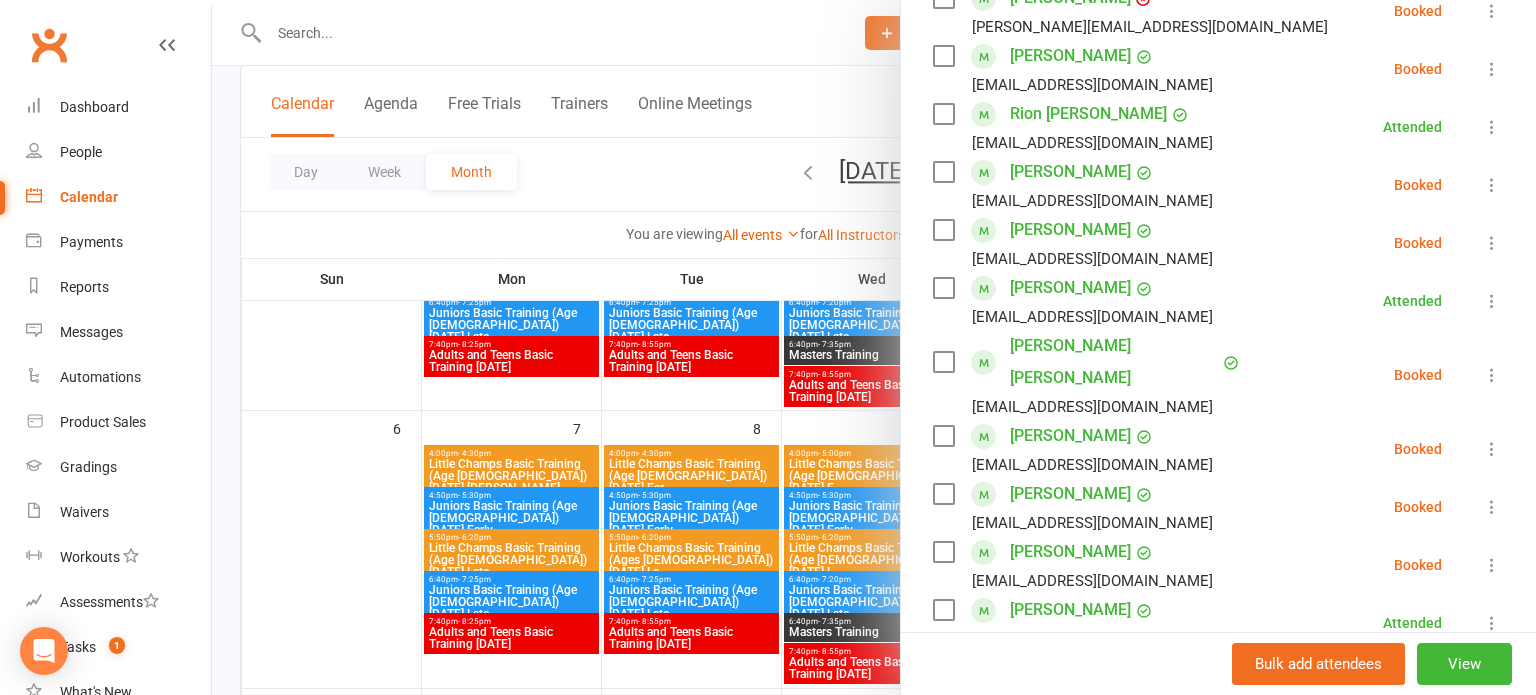 scroll, scrollTop: 387, scrollLeft: 0, axis: vertical 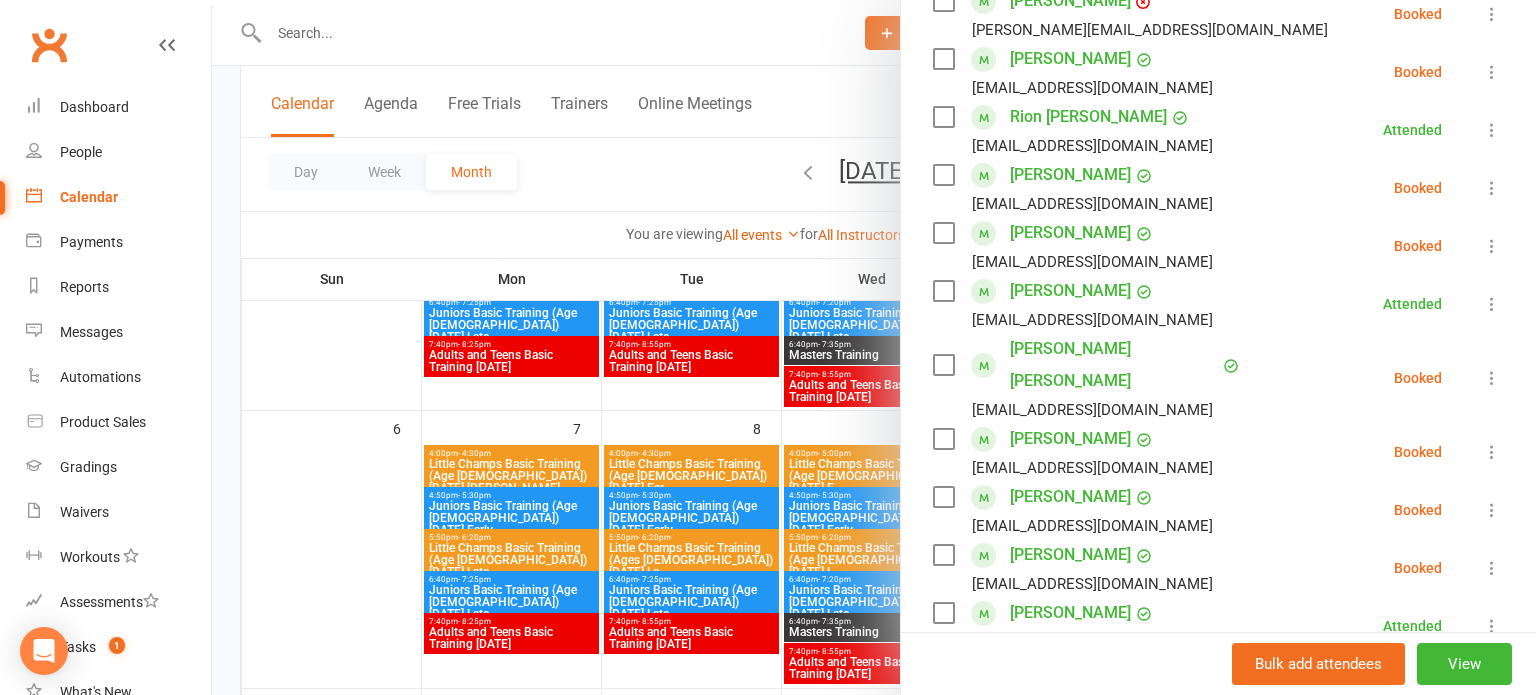 click at bounding box center [1492, 246] 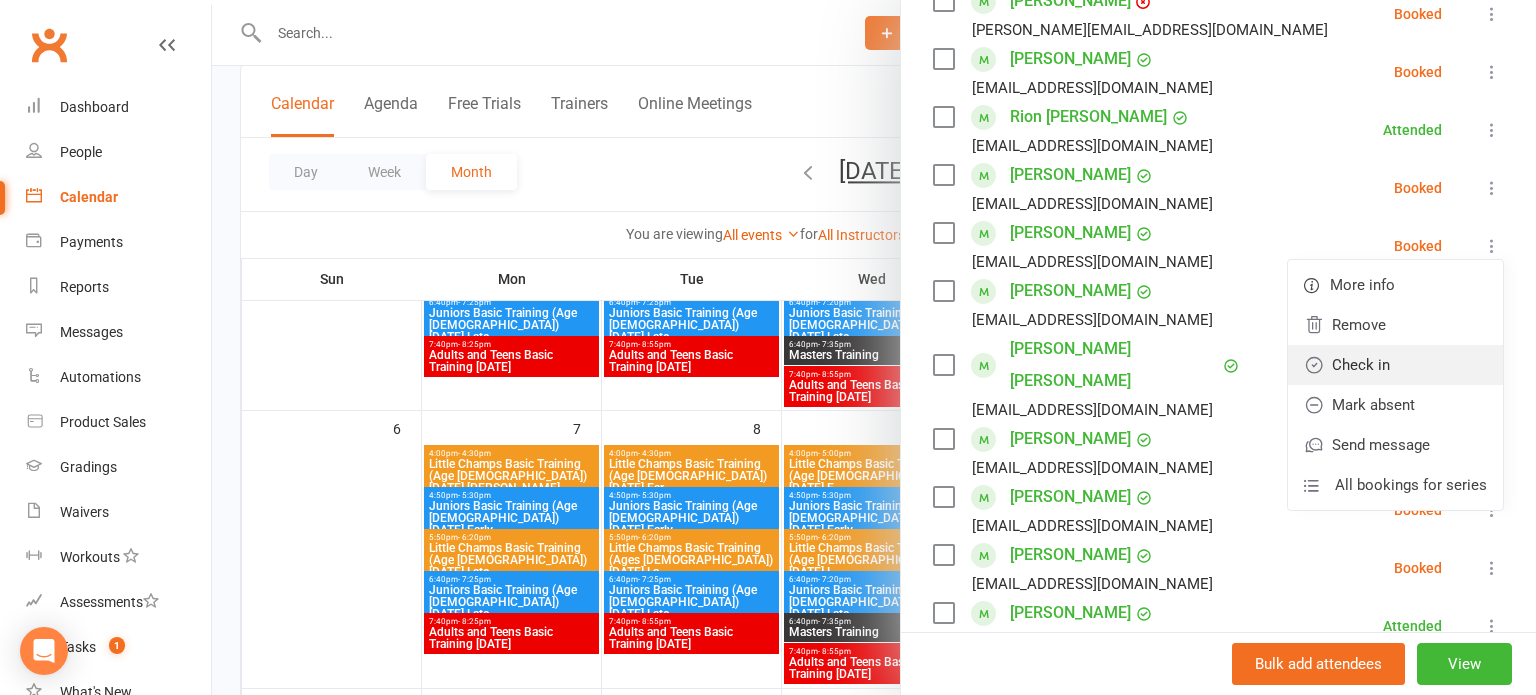 click on "Check in" at bounding box center (1395, 365) 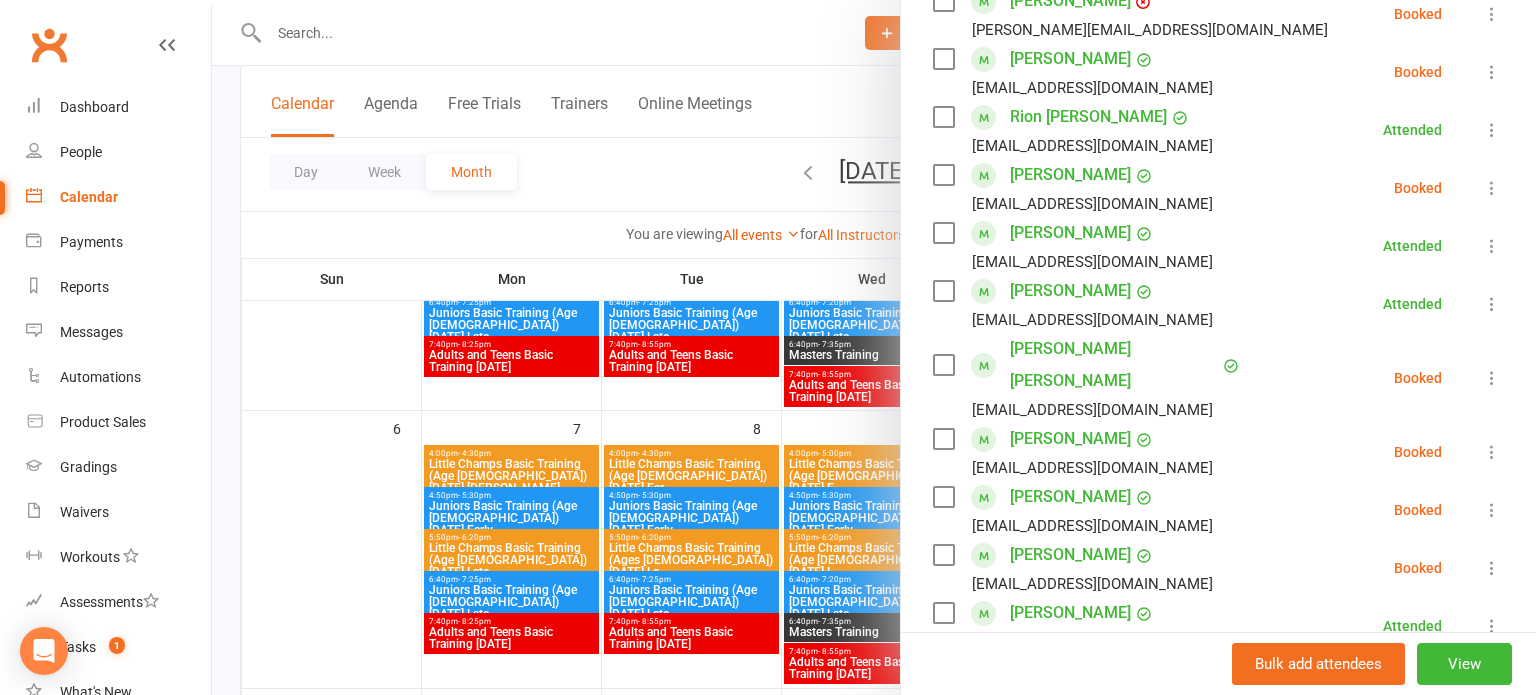 click at bounding box center (1492, 188) 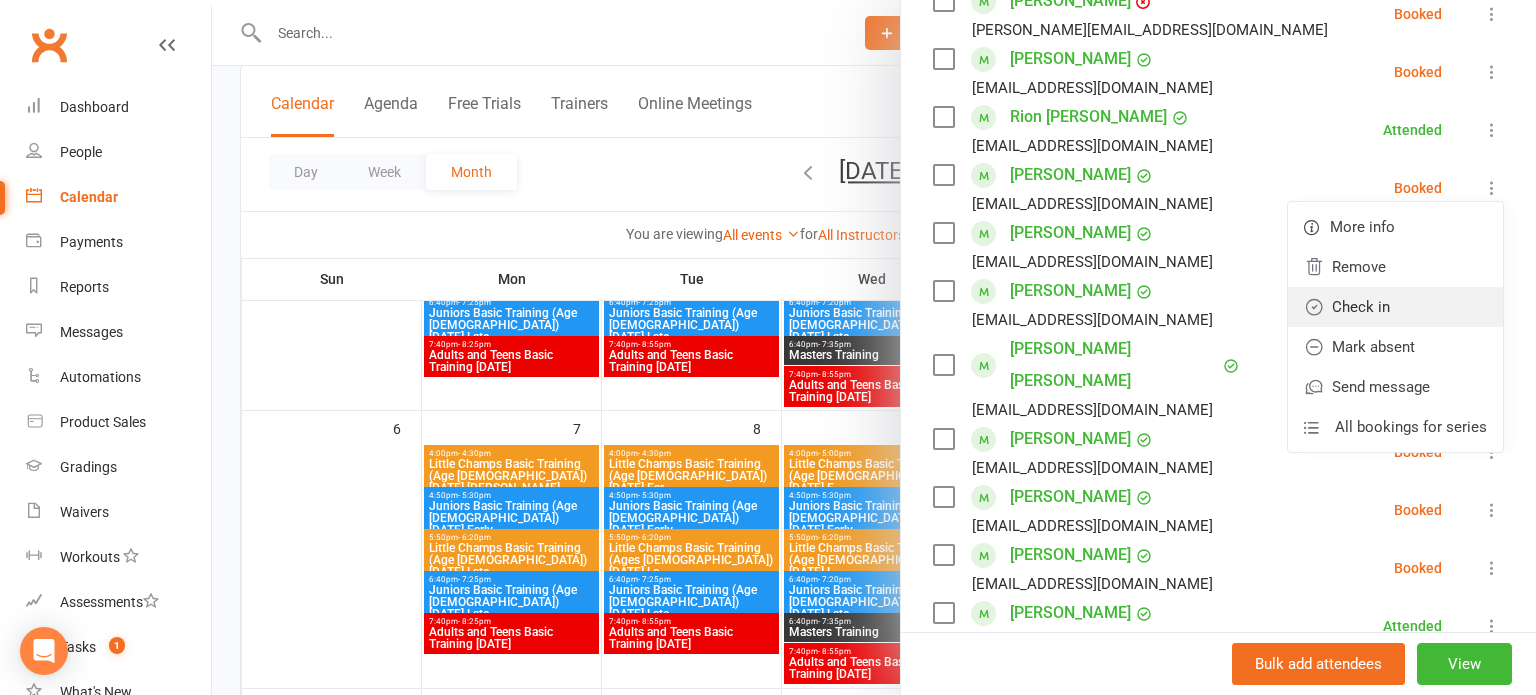 click on "Check in" at bounding box center (1395, 307) 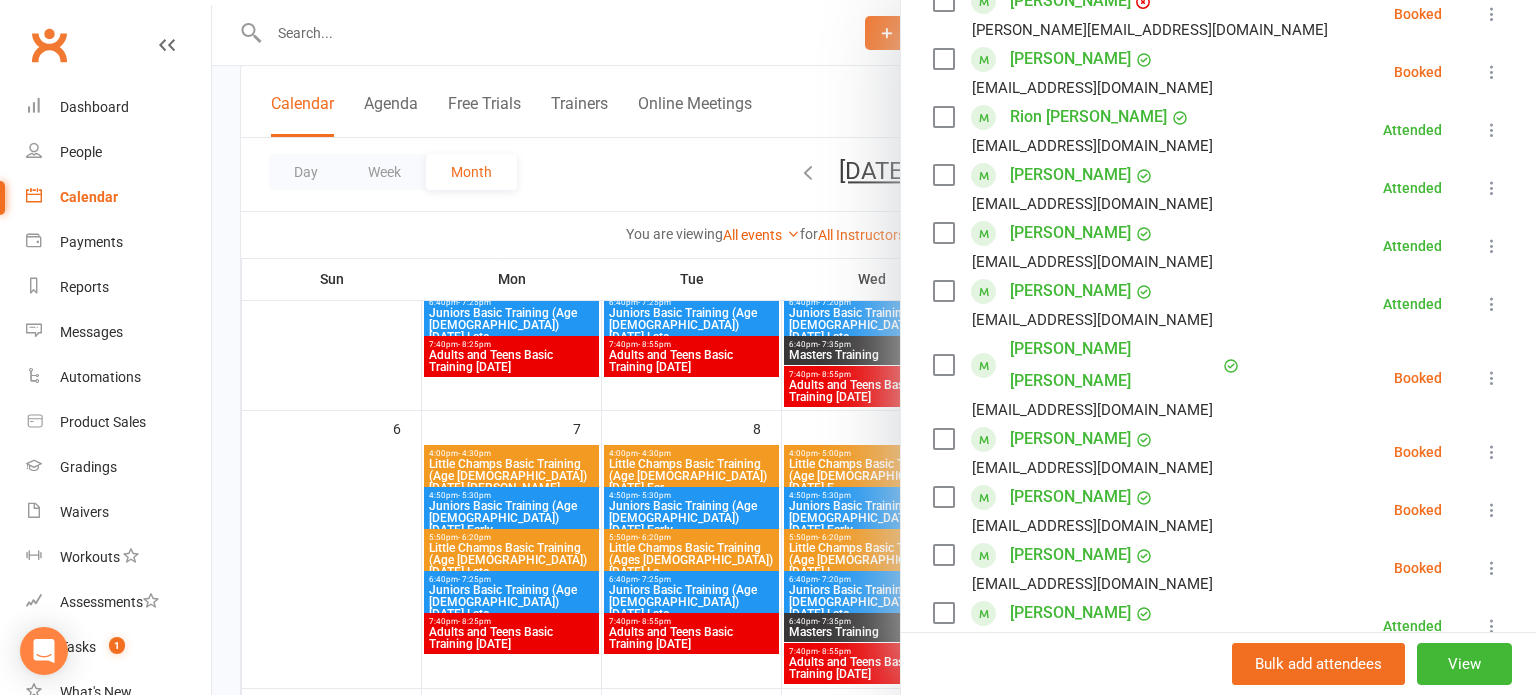 click at bounding box center [1492, 568] 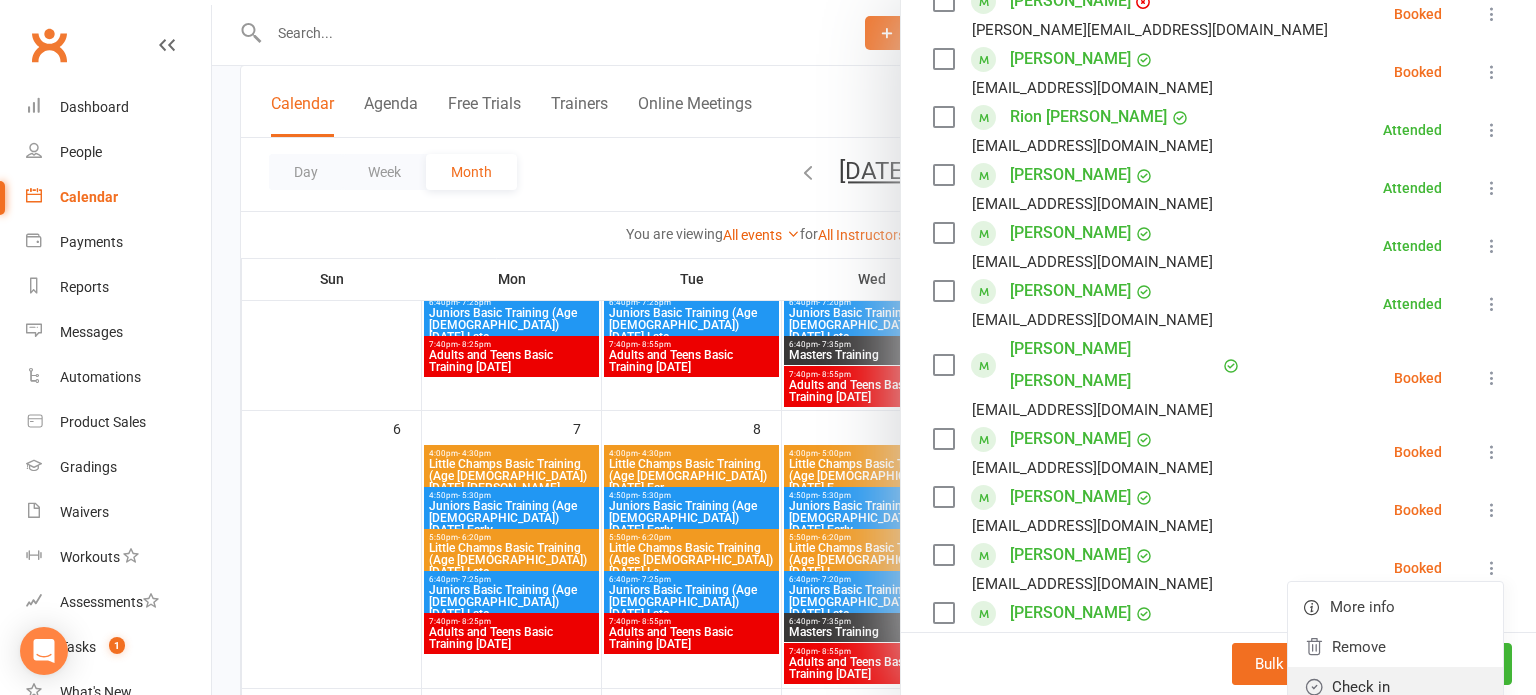 click on "Check in" at bounding box center (1395, 687) 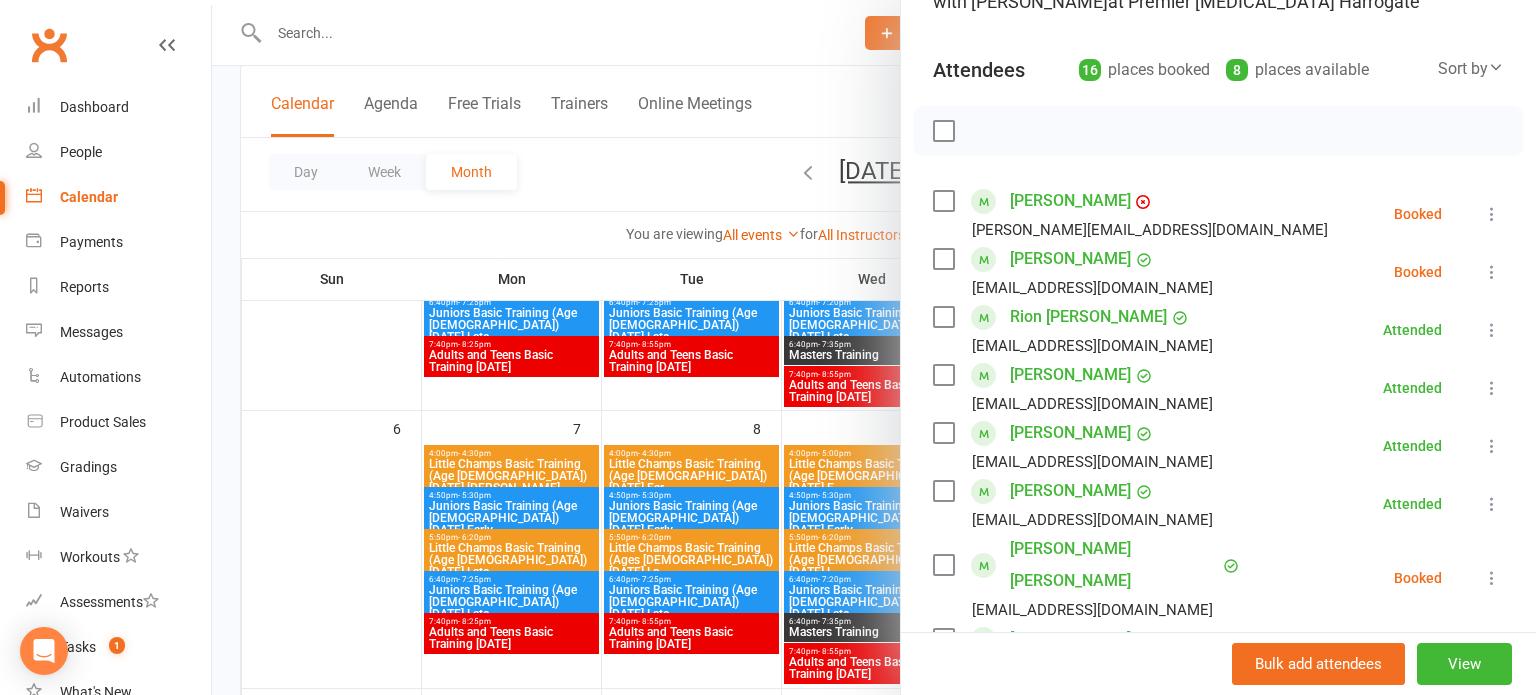 scroll, scrollTop: 167, scrollLeft: 0, axis: vertical 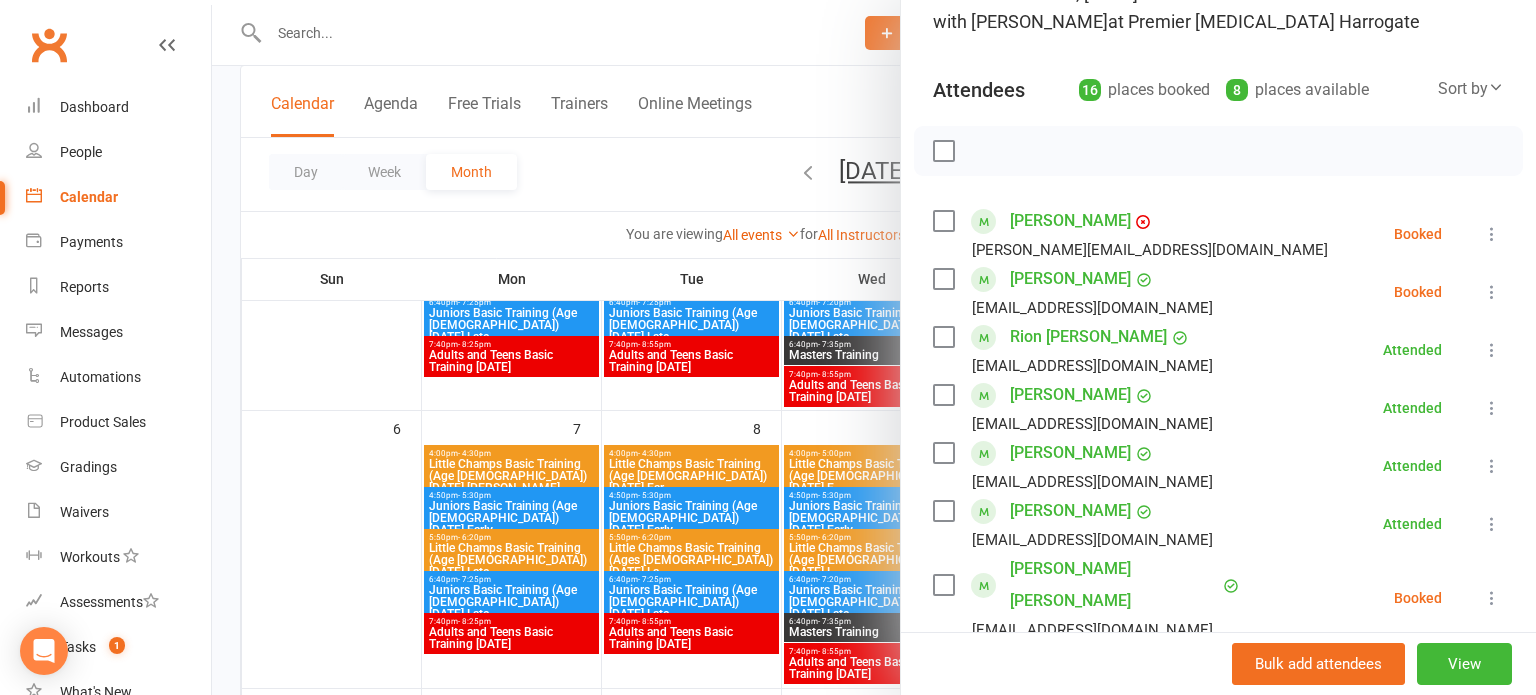 click at bounding box center (1492, 234) 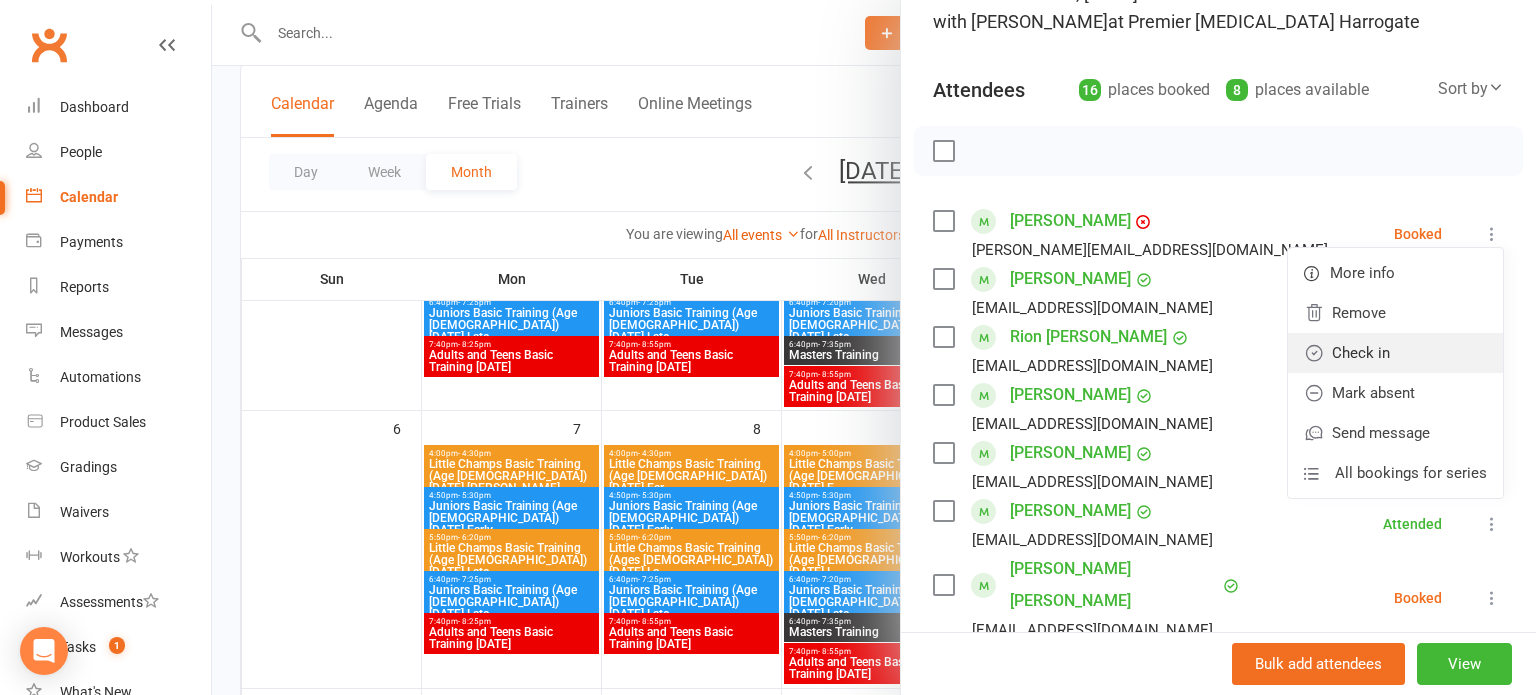 click on "Check in" at bounding box center [1395, 353] 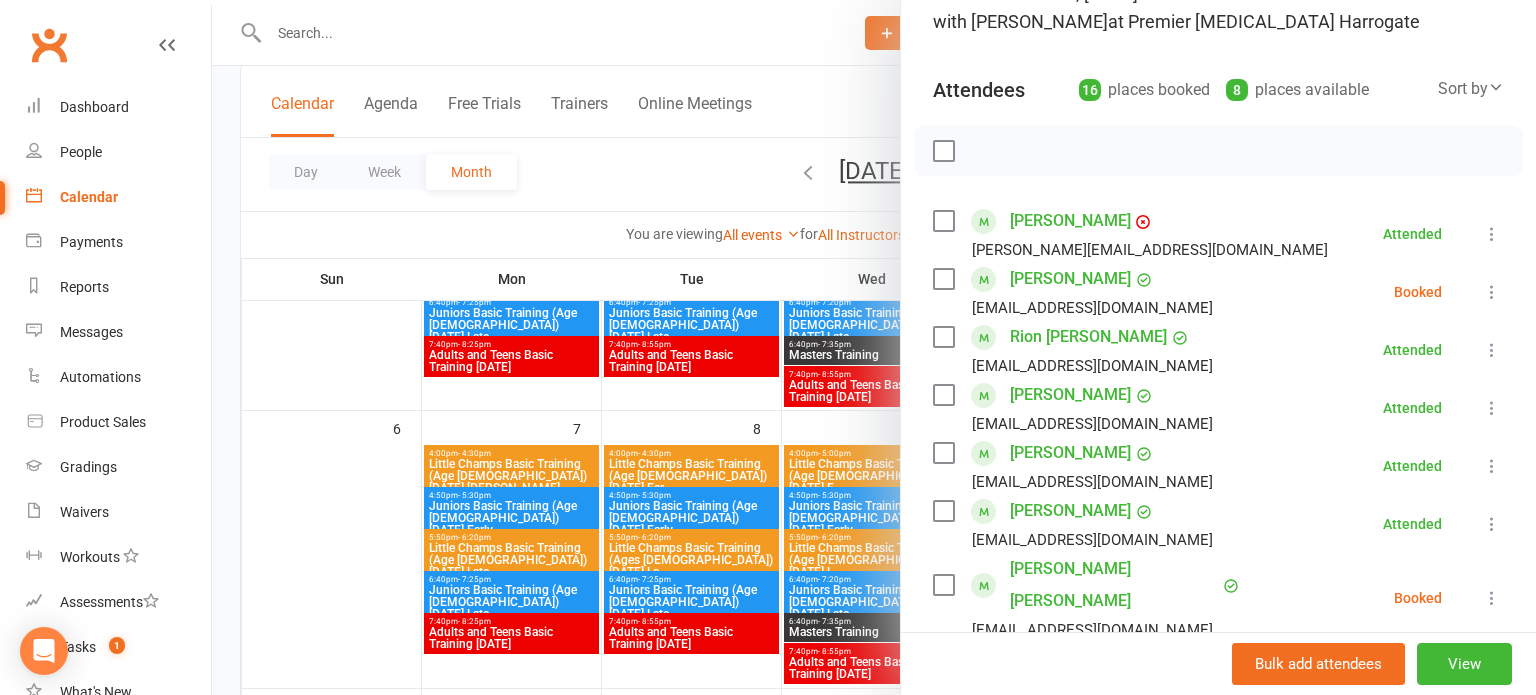 click at bounding box center (1492, 292) 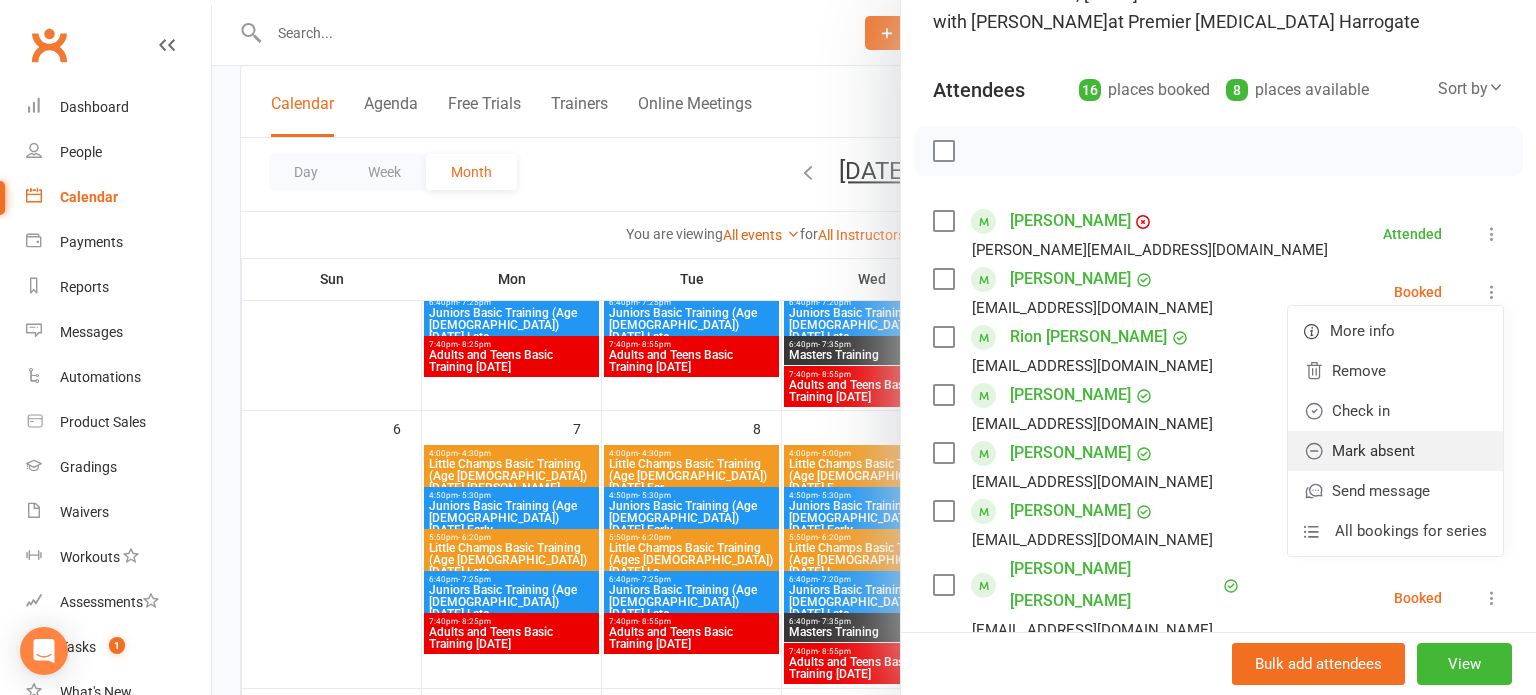 click on "Mark absent" at bounding box center [1395, 451] 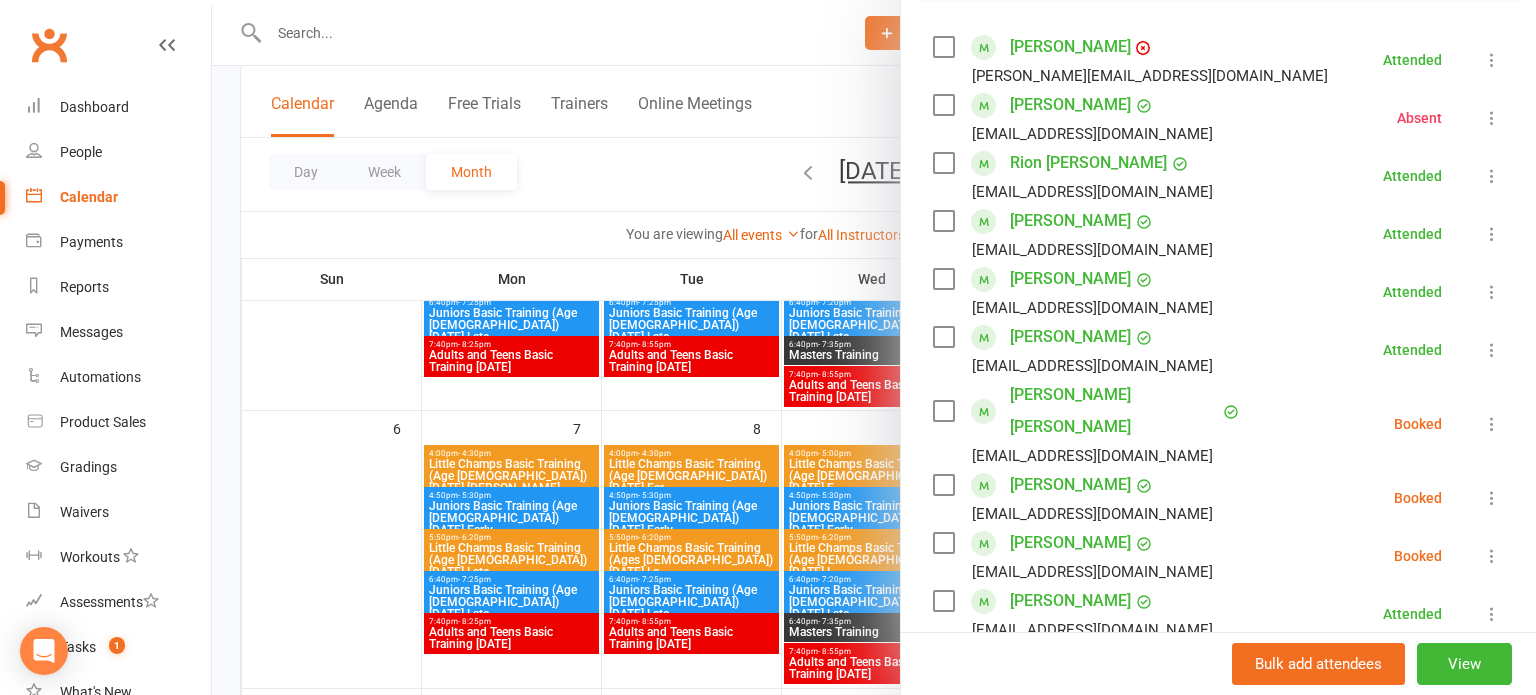scroll, scrollTop: 348, scrollLeft: 0, axis: vertical 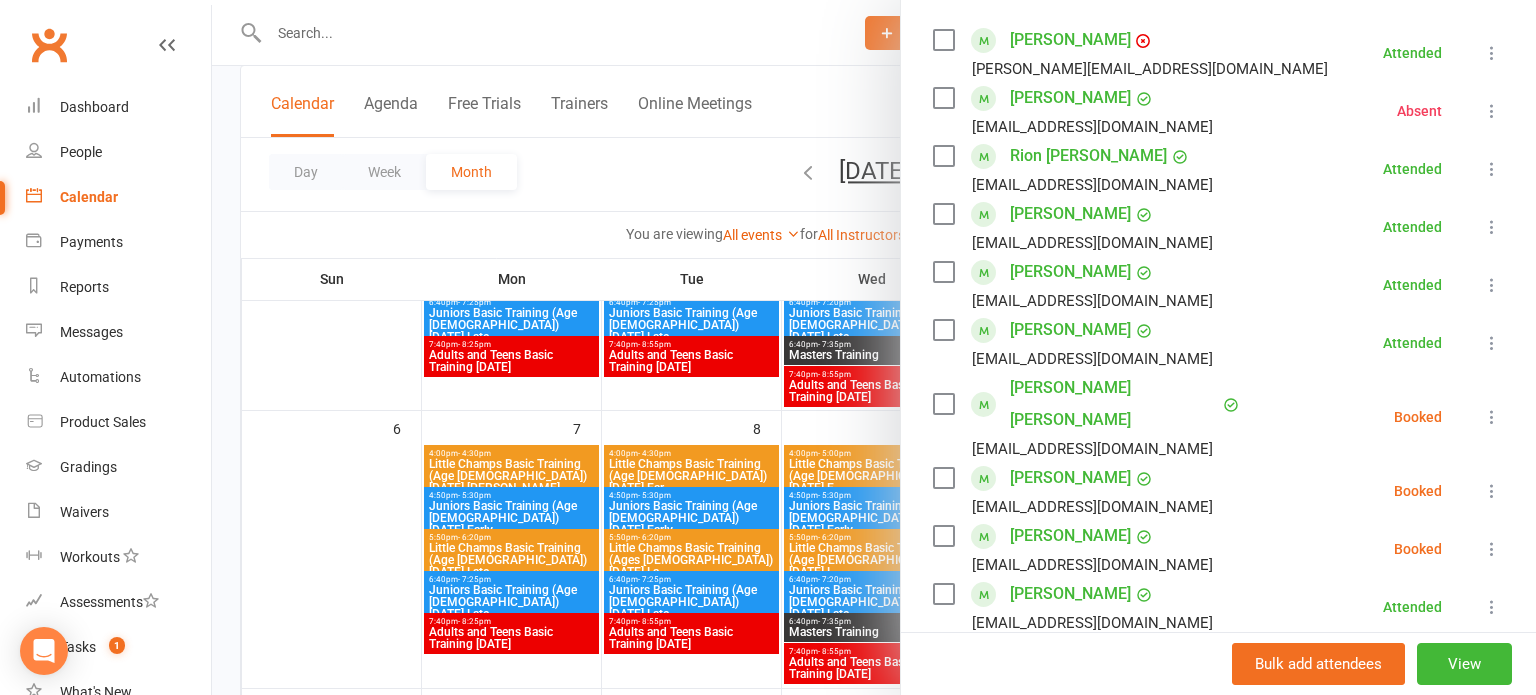 click at bounding box center [1492, 417] 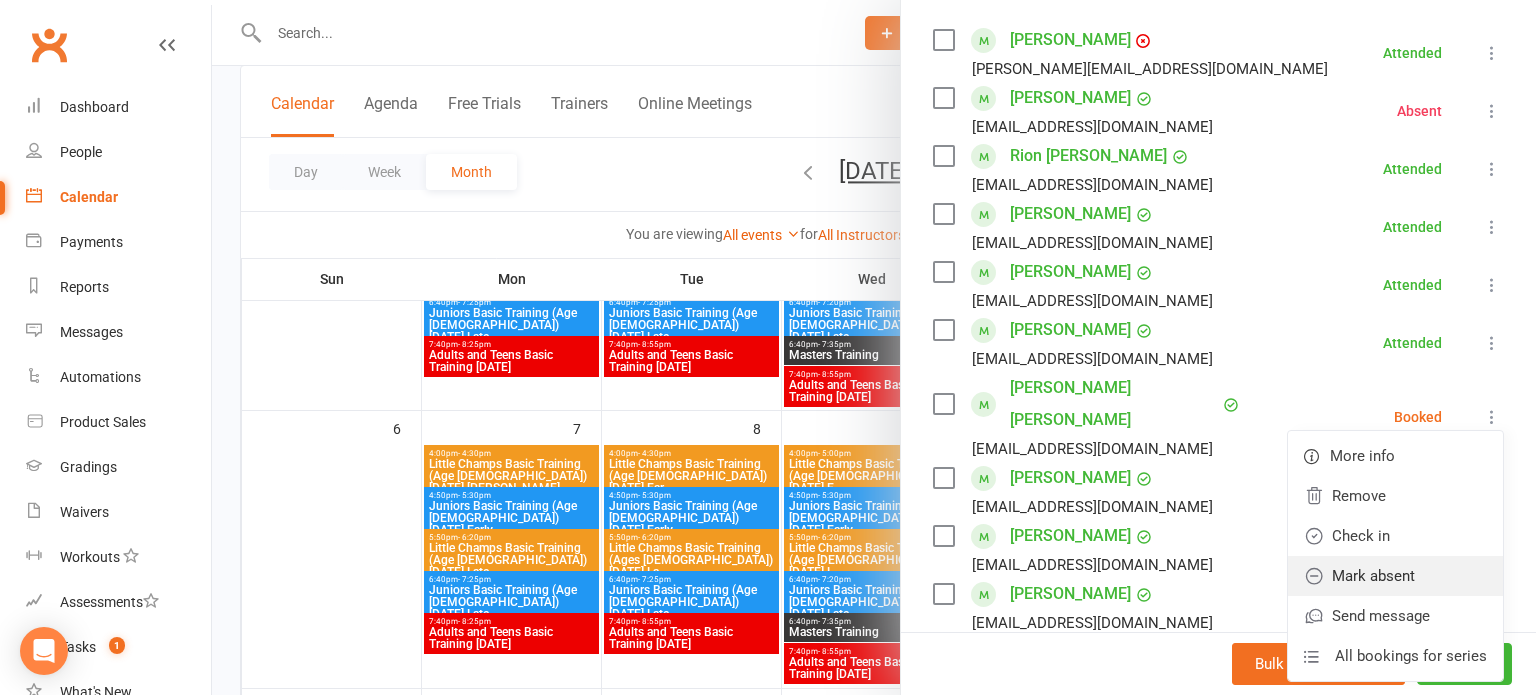 click on "Mark absent" at bounding box center [1395, 576] 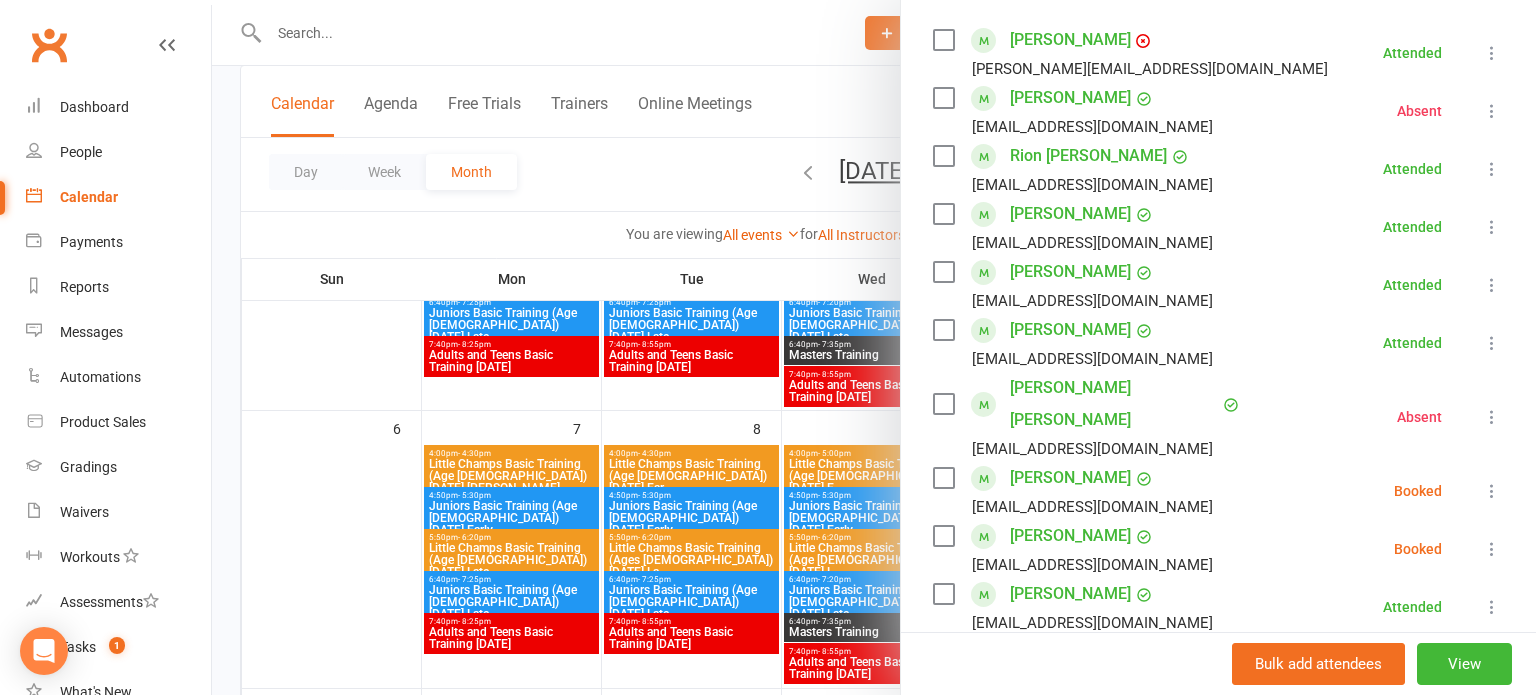 click at bounding box center (1492, 491) 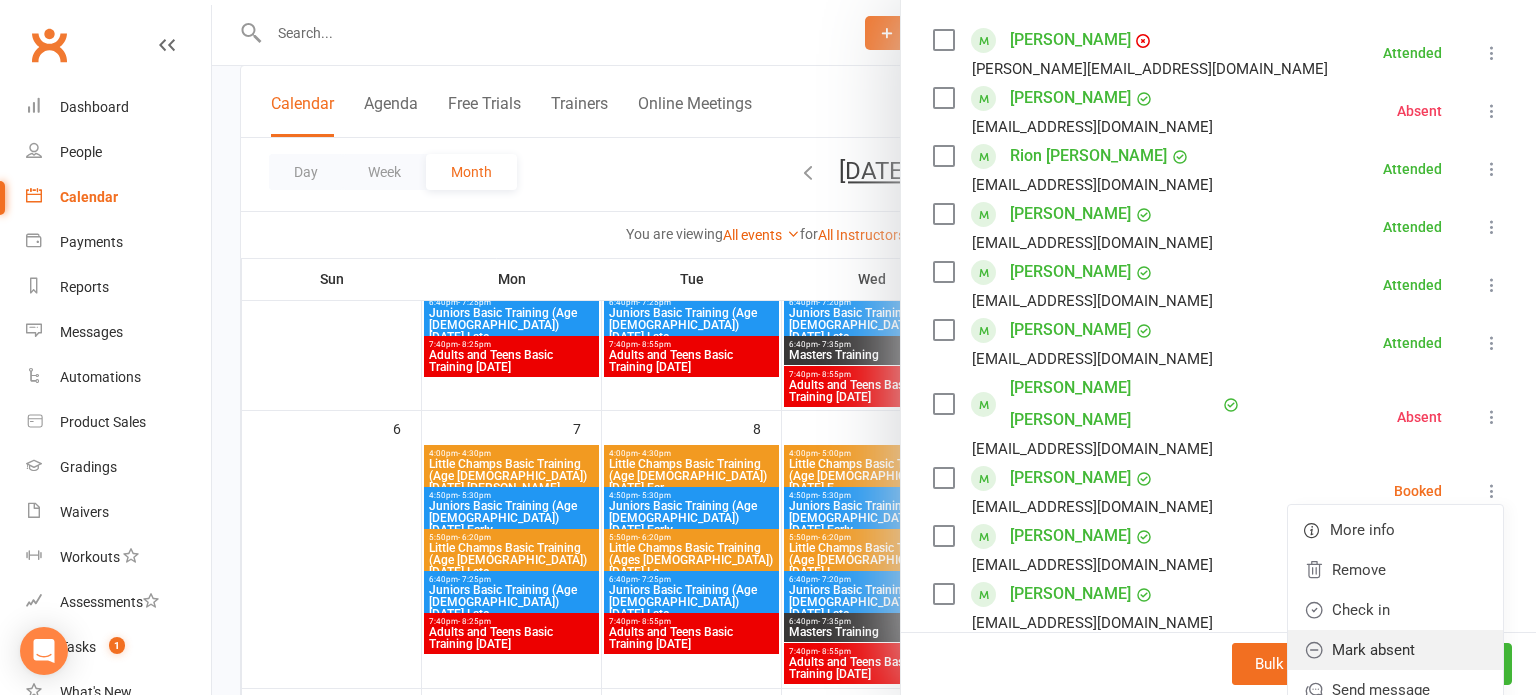 click on "Mark absent" at bounding box center [1395, 650] 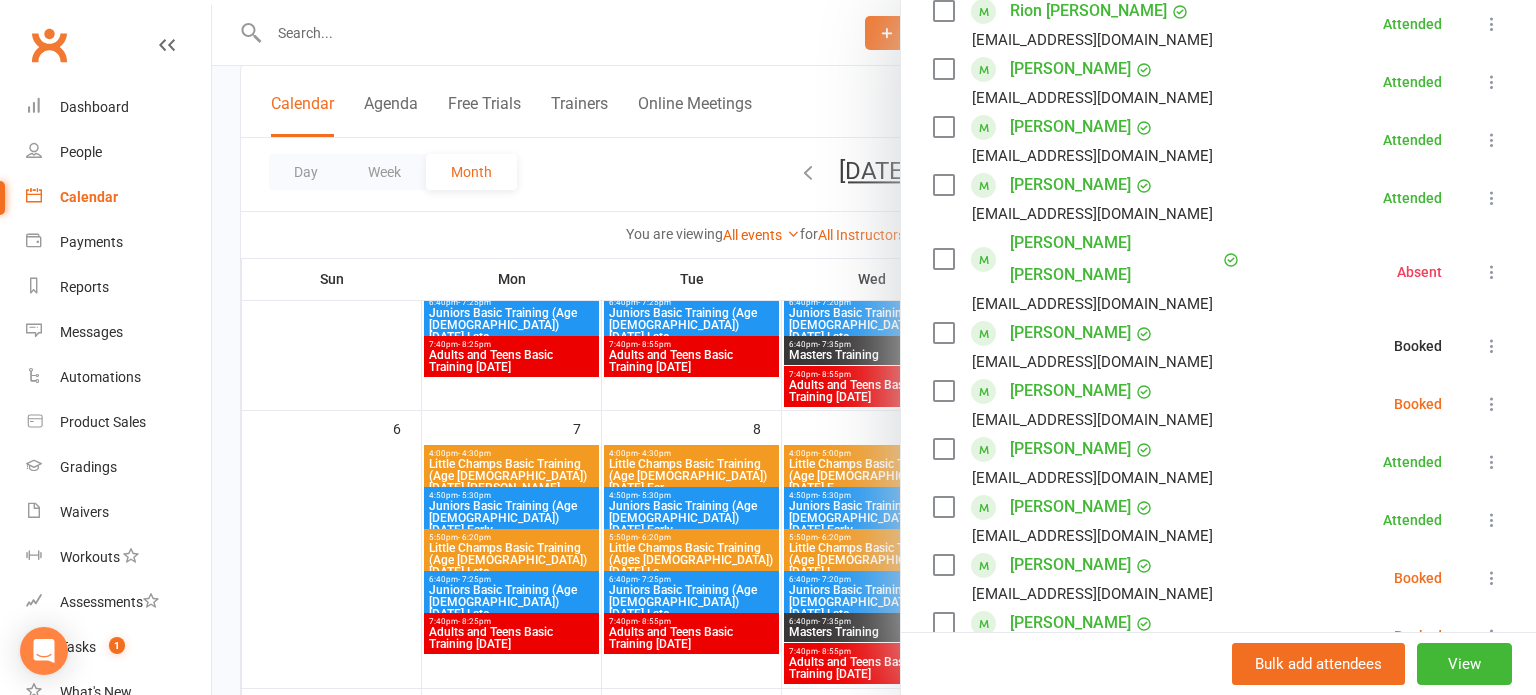 scroll, scrollTop: 499, scrollLeft: 0, axis: vertical 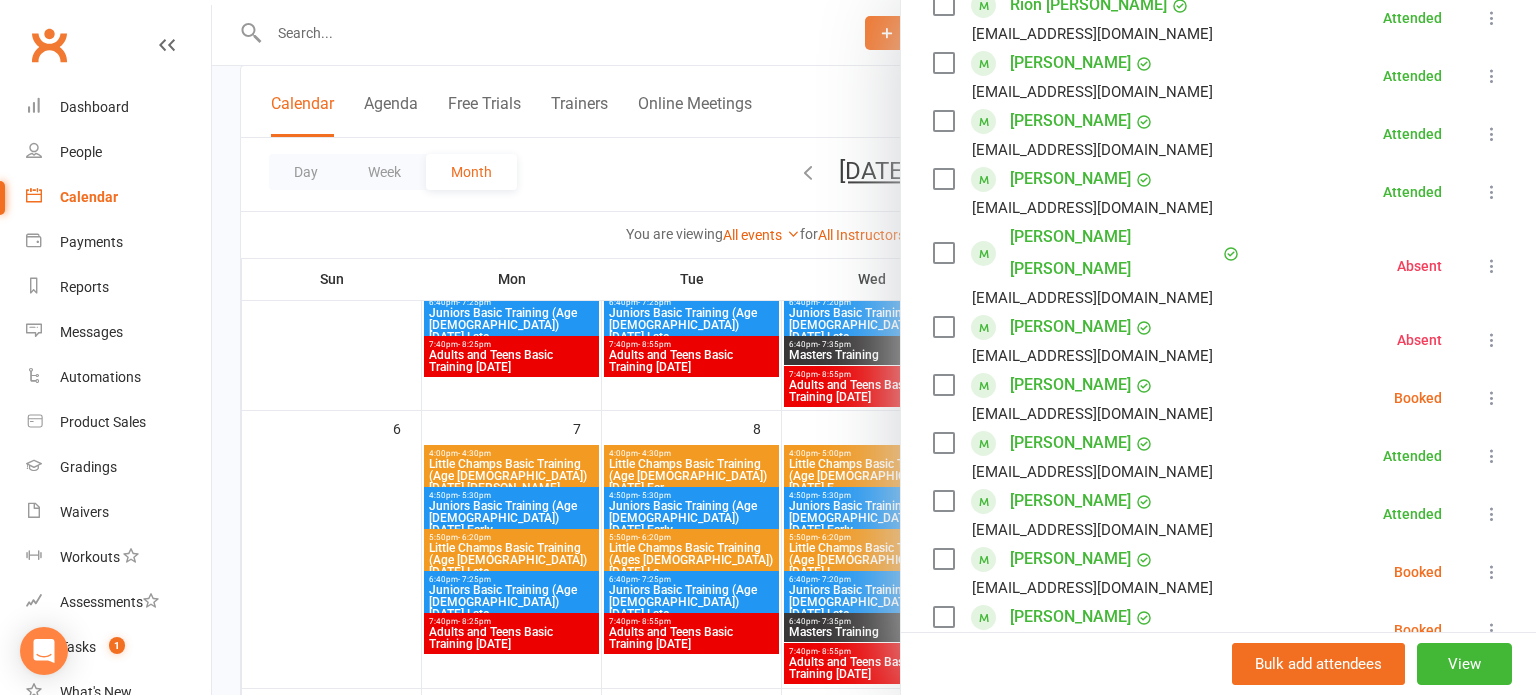 click at bounding box center [1492, 398] 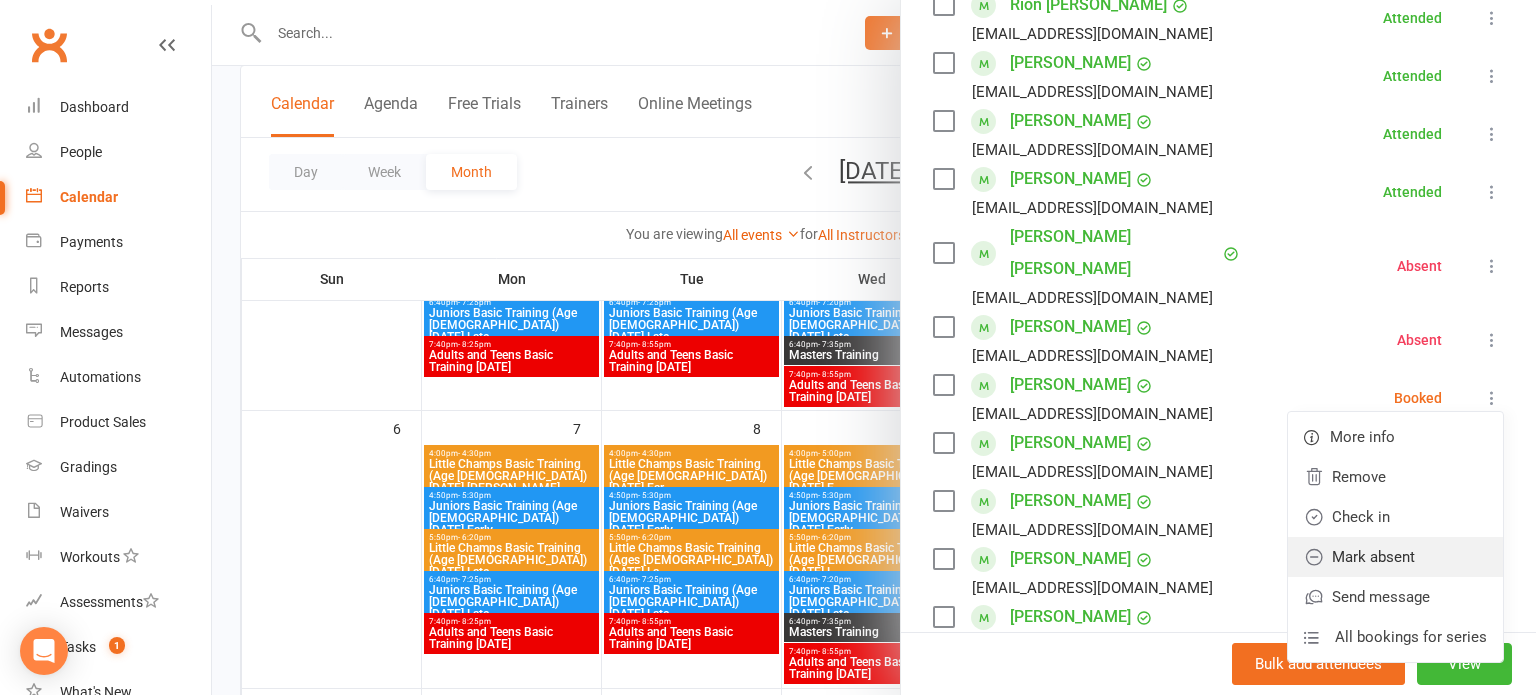 click on "Mark absent" at bounding box center [1395, 557] 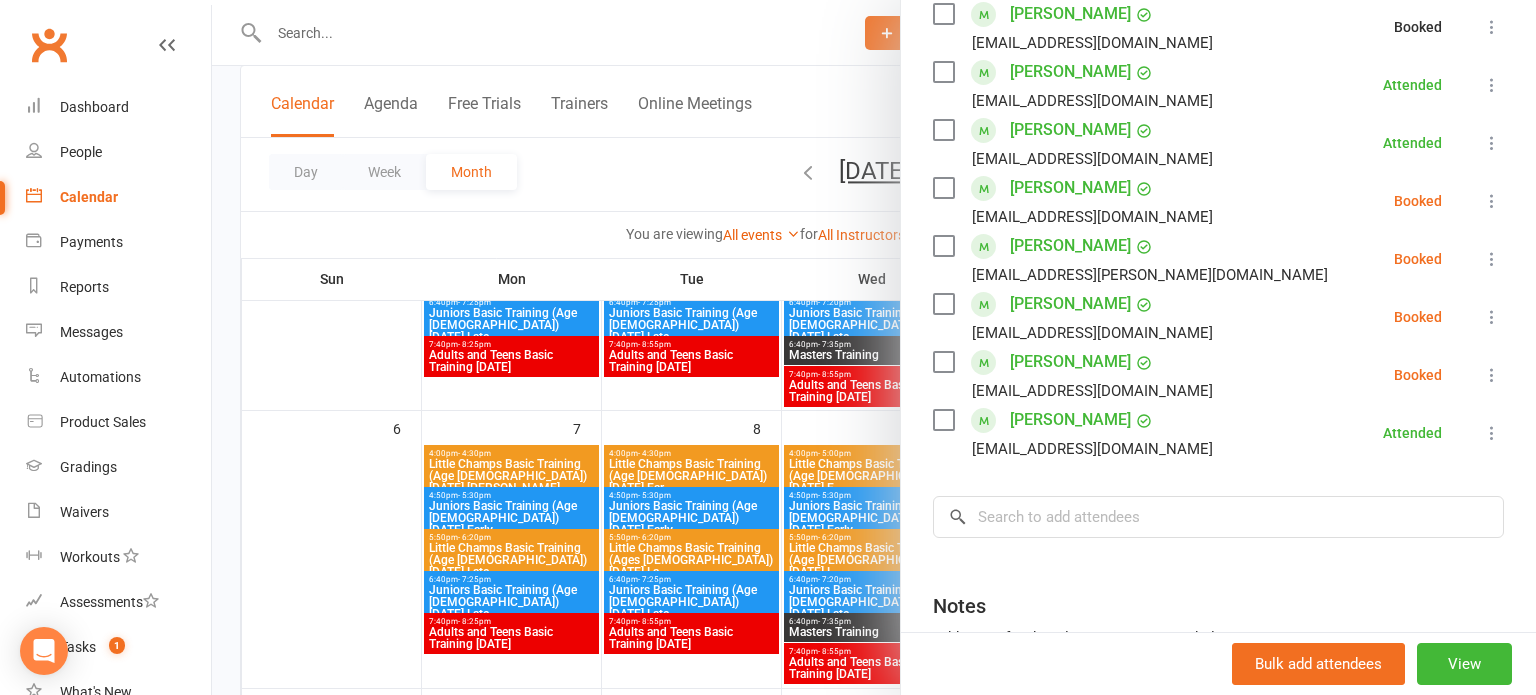 scroll, scrollTop: 873, scrollLeft: 0, axis: vertical 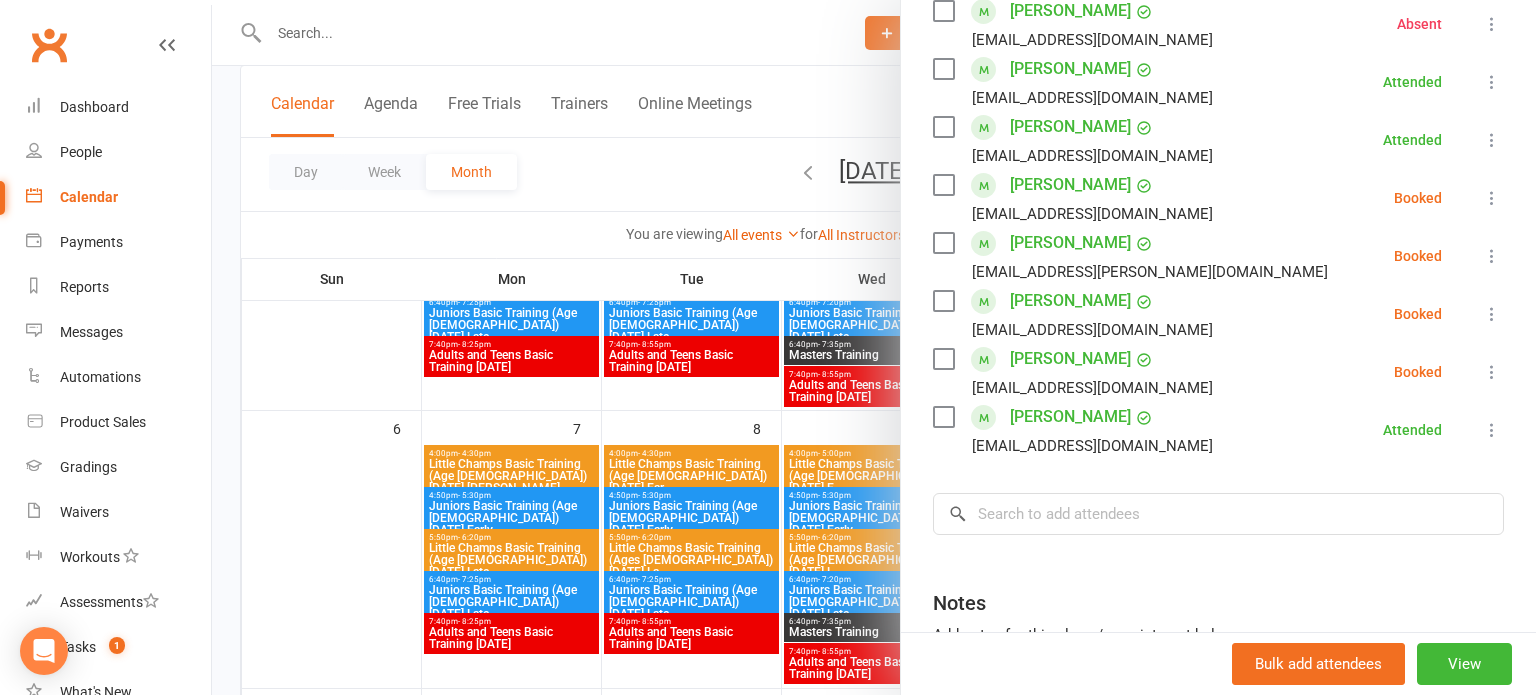 click at bounding box center [1492, 198] 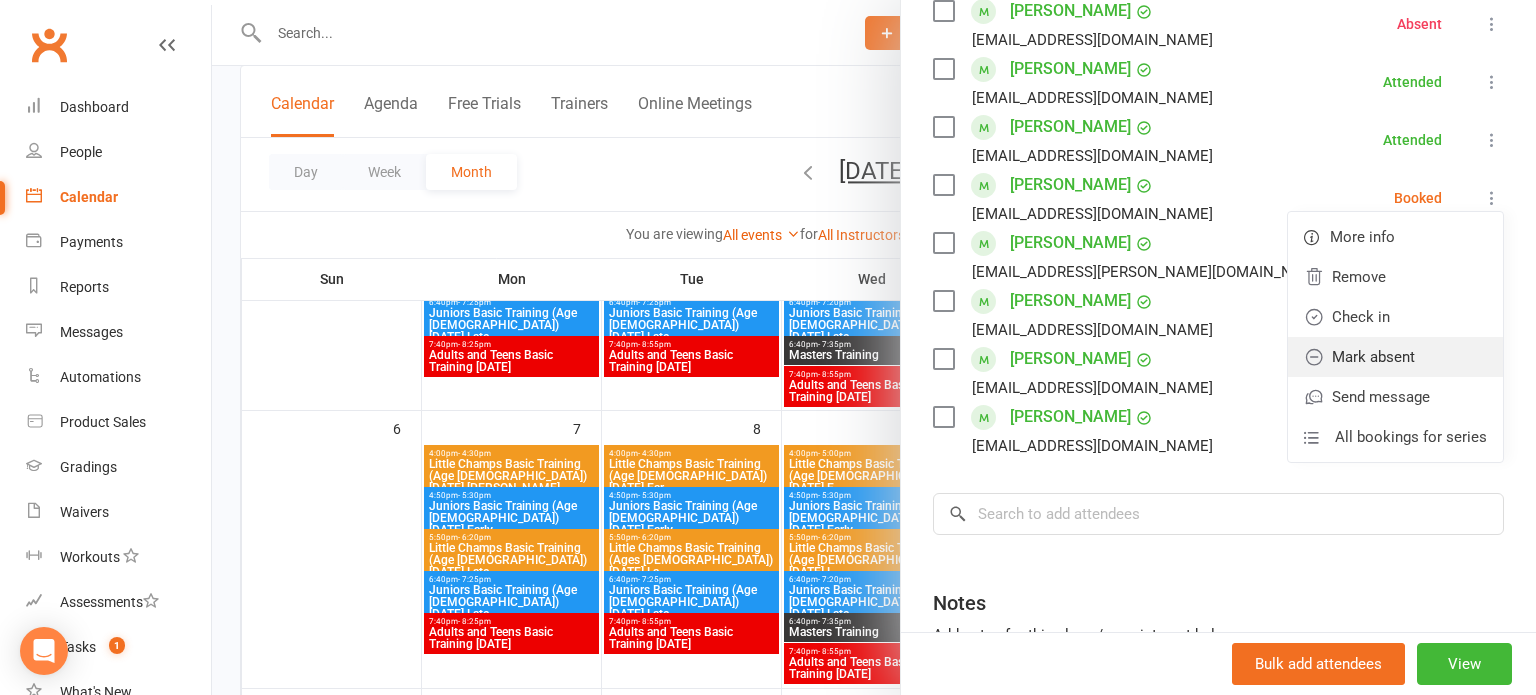 click on "Mark absent" at bounding box center (1395, 357) 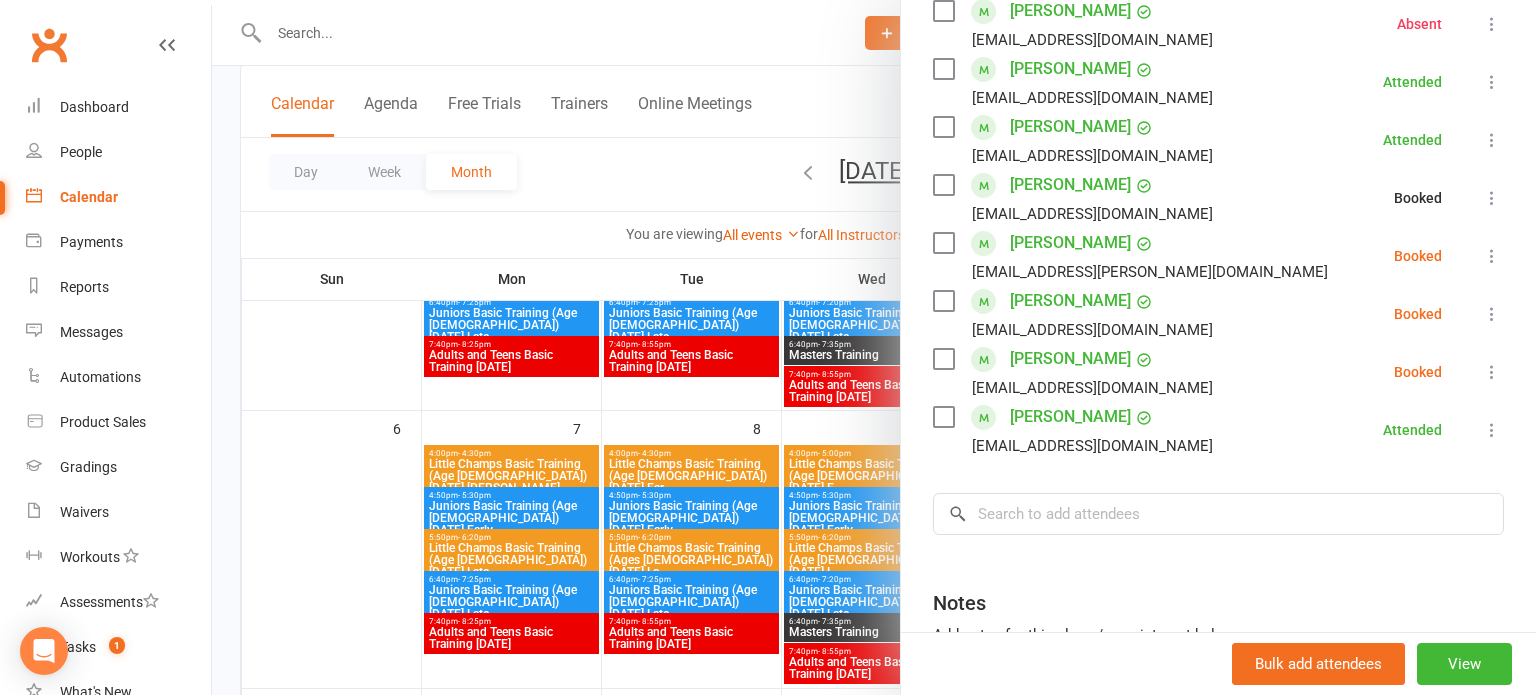 click at bounding box center (1492, 256) 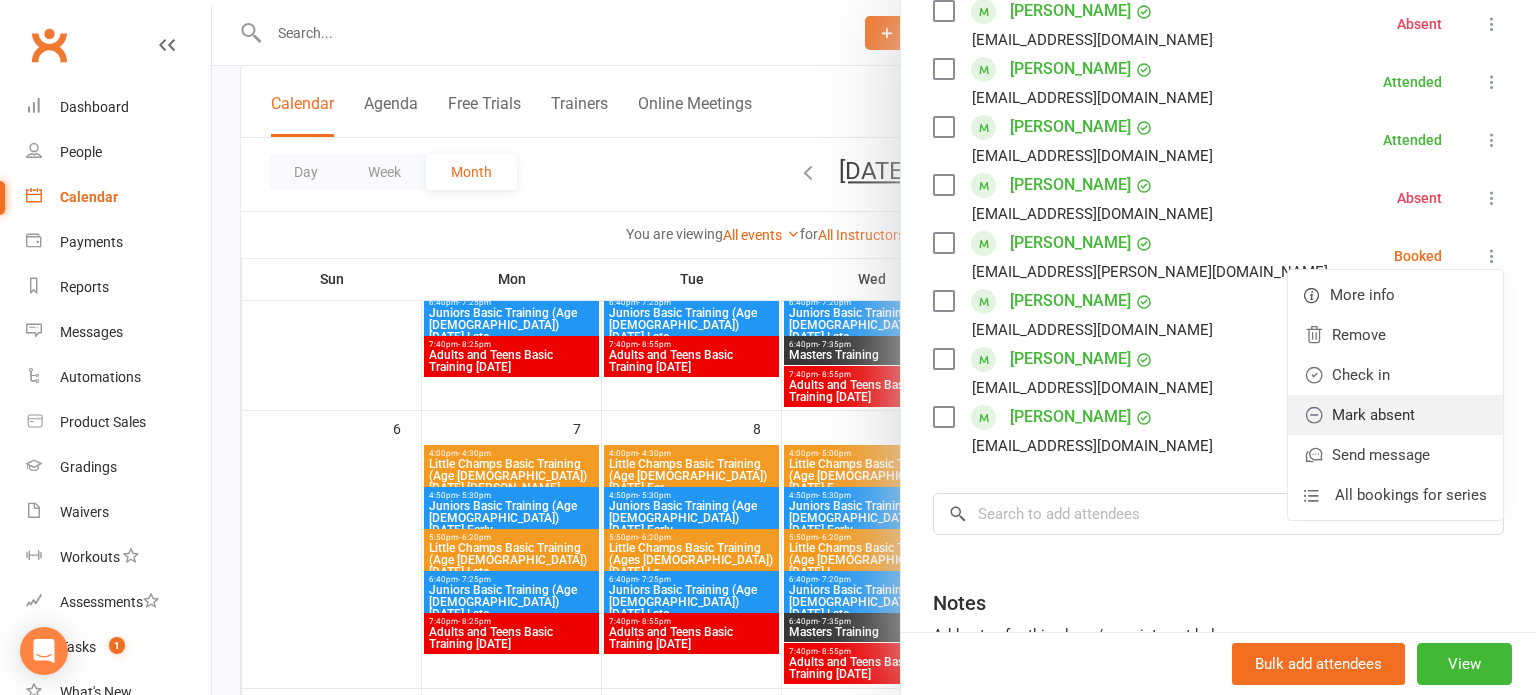 click on "Mark absent" at bounding box center [1395, 415] 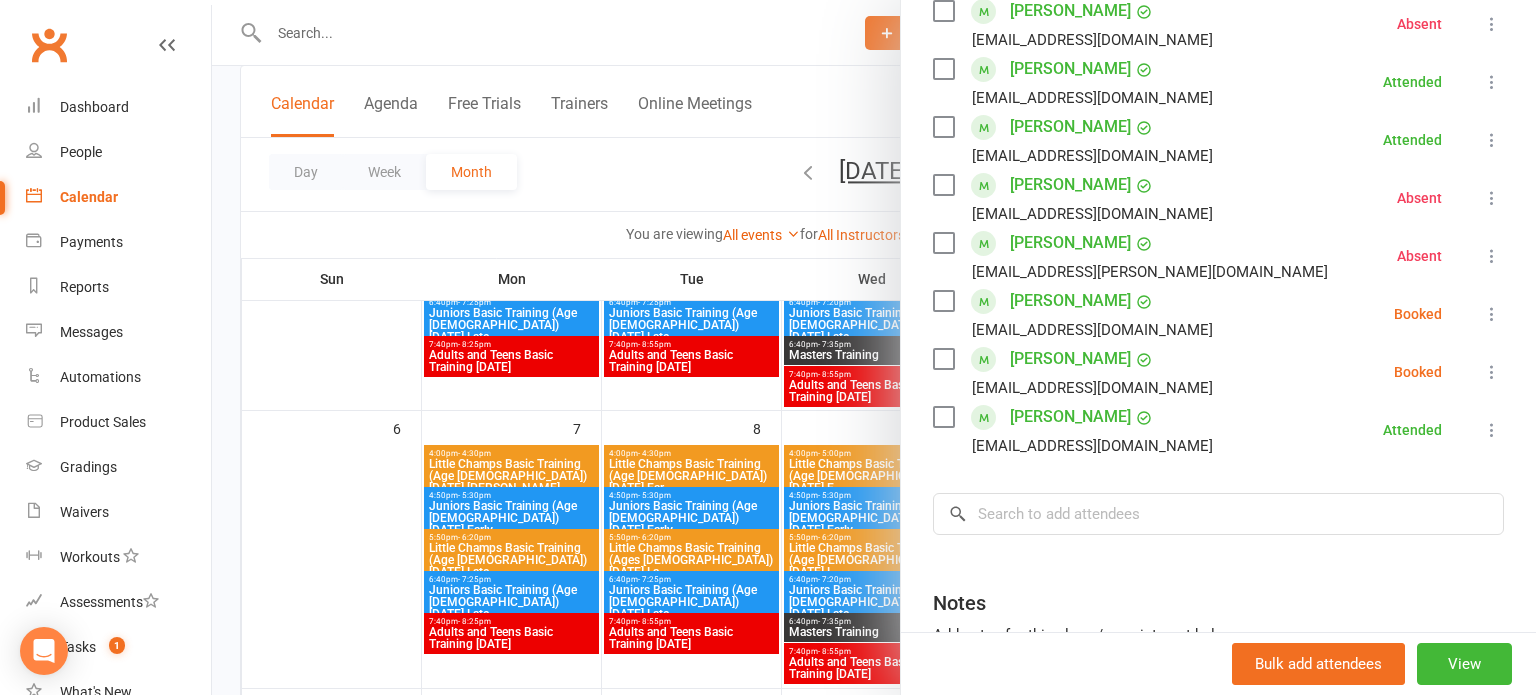 click at bounding box center (1492, 314) 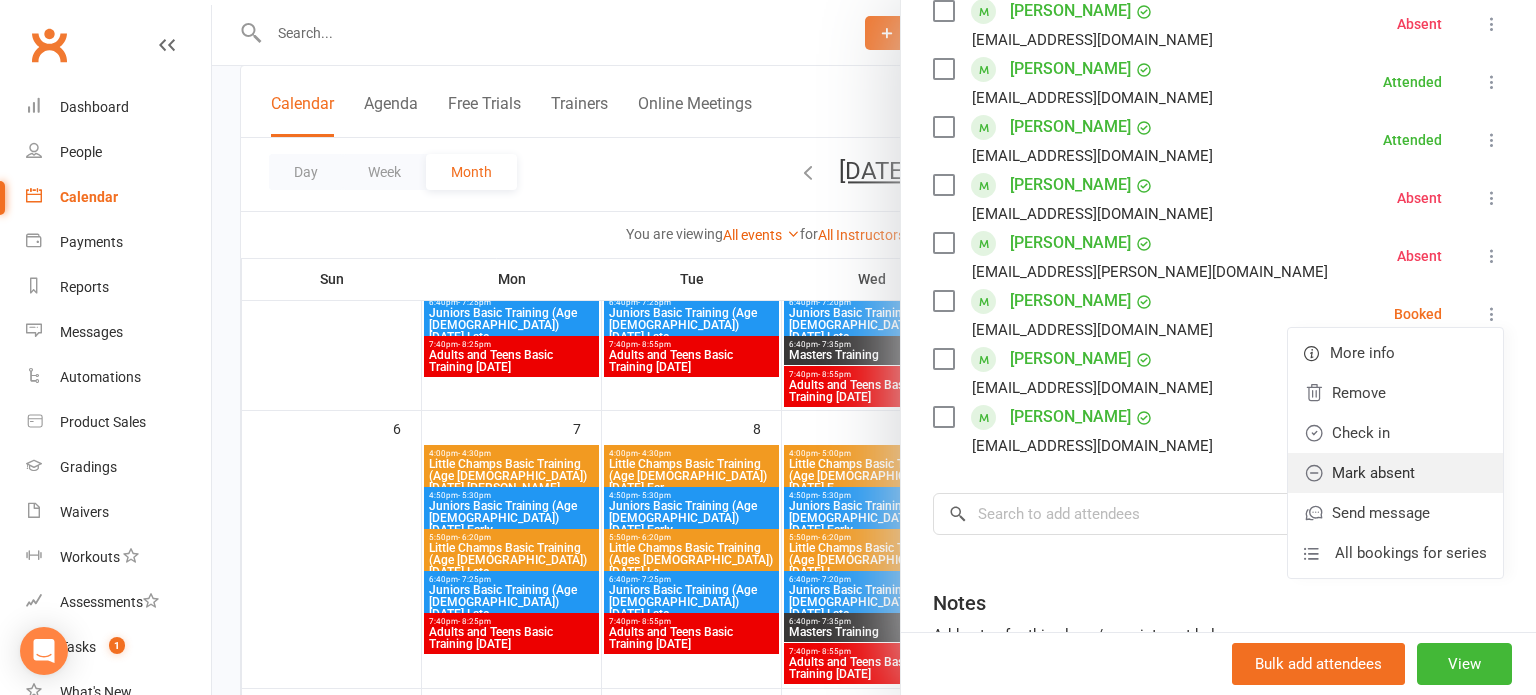 click on "Mark absent" at bounding box center (1395, 473) 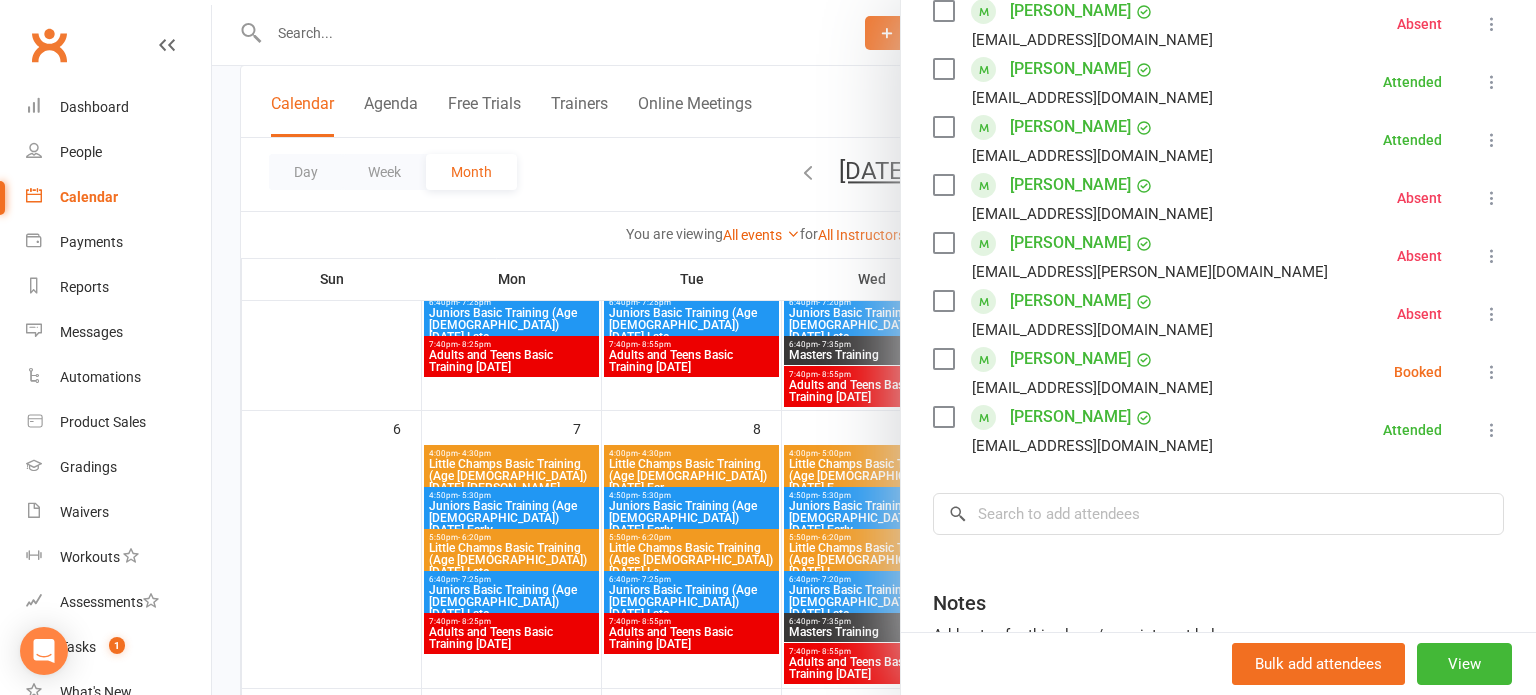 click at bounding box center (1492, 372) 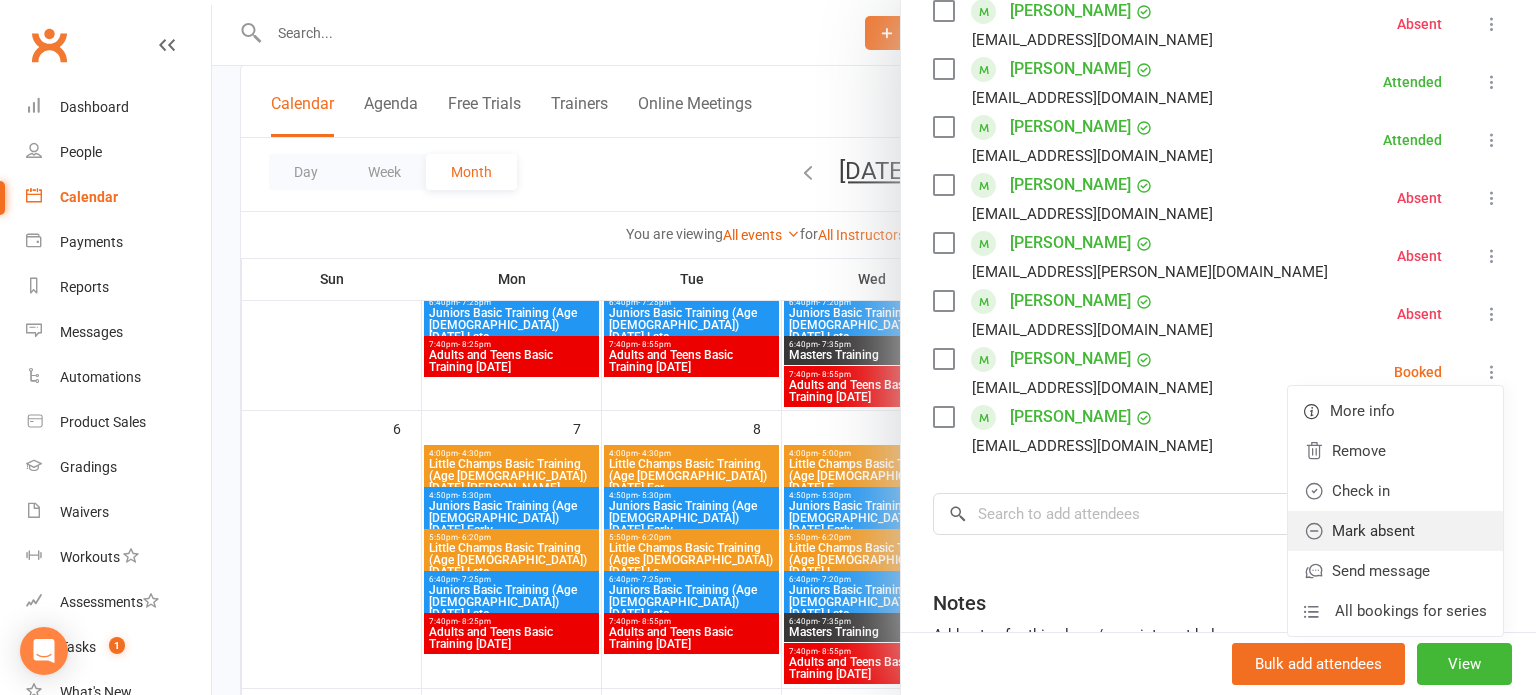 click on "Mark absent" at bounding box center (1395, 531) 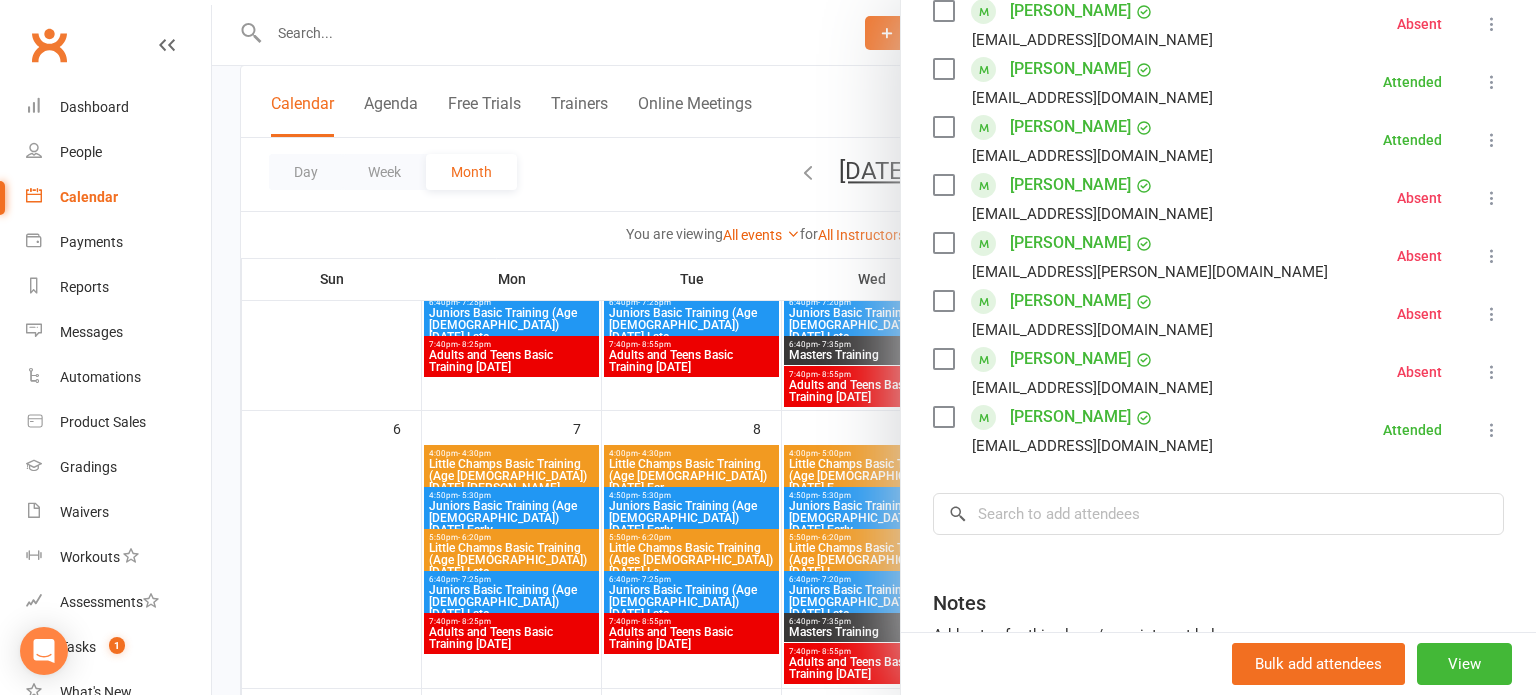 click at bounding box center (874, 347) 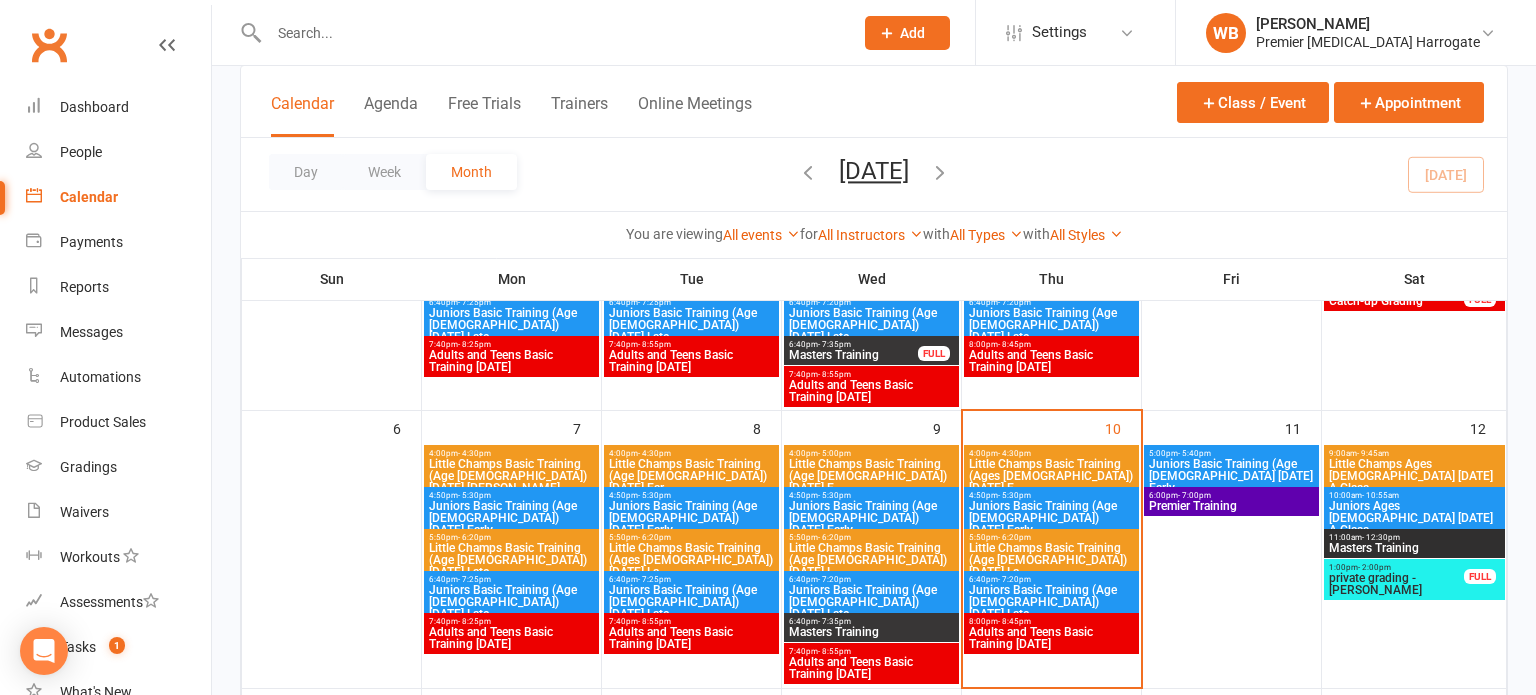 click on "Little Champs Basic Training (Age [DEMOGRAPHIC_DATA]) [DATE] La..." at bounding box center [1051, 560] 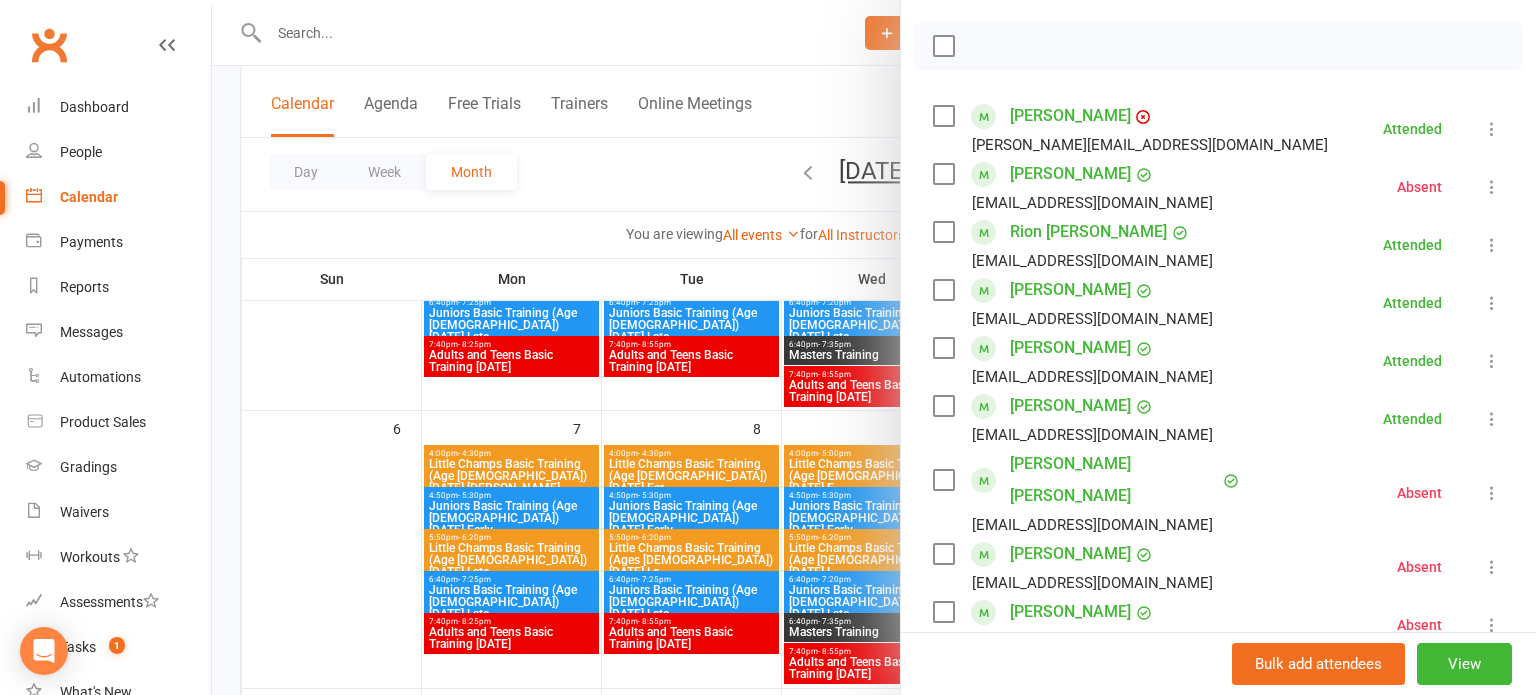 scroll, scrollTop: 276, scrollLeft: 0, axis: vertical 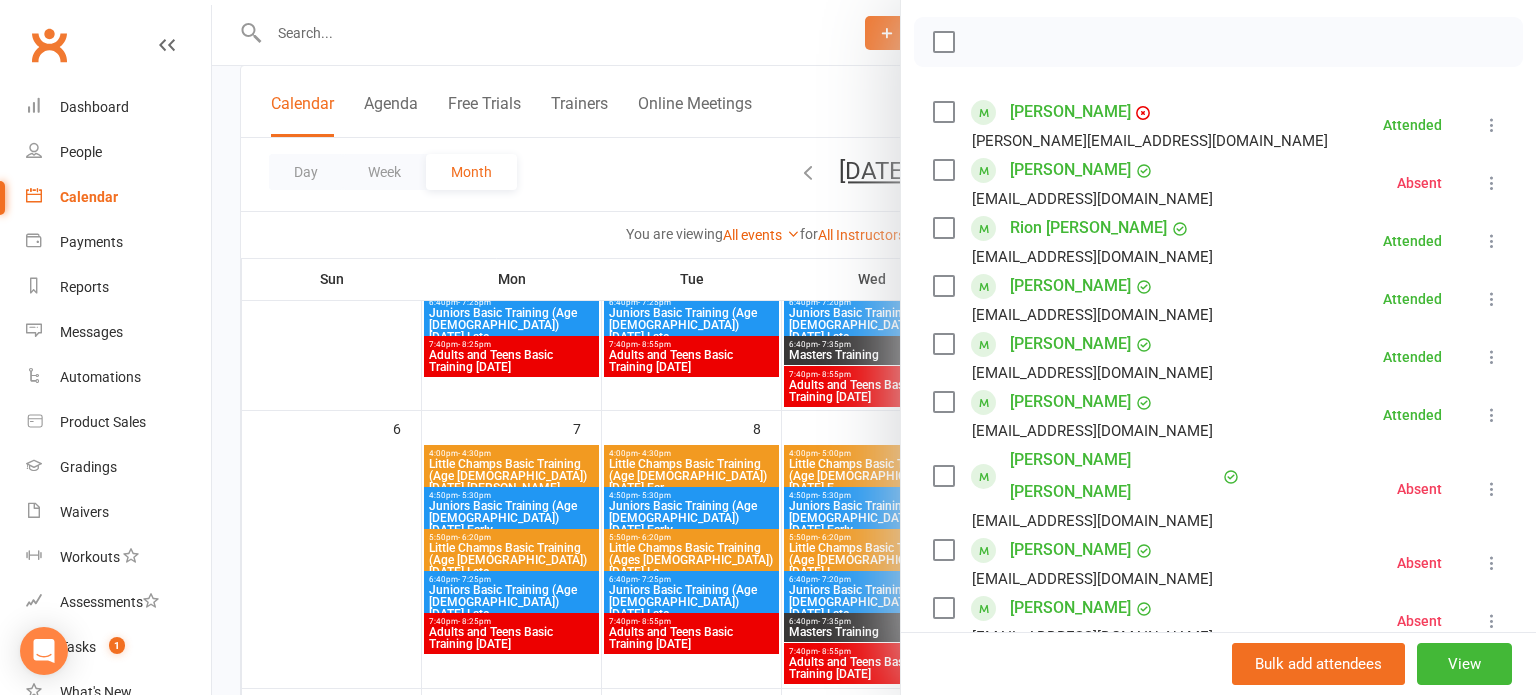 click at bounding box center [874, 347] 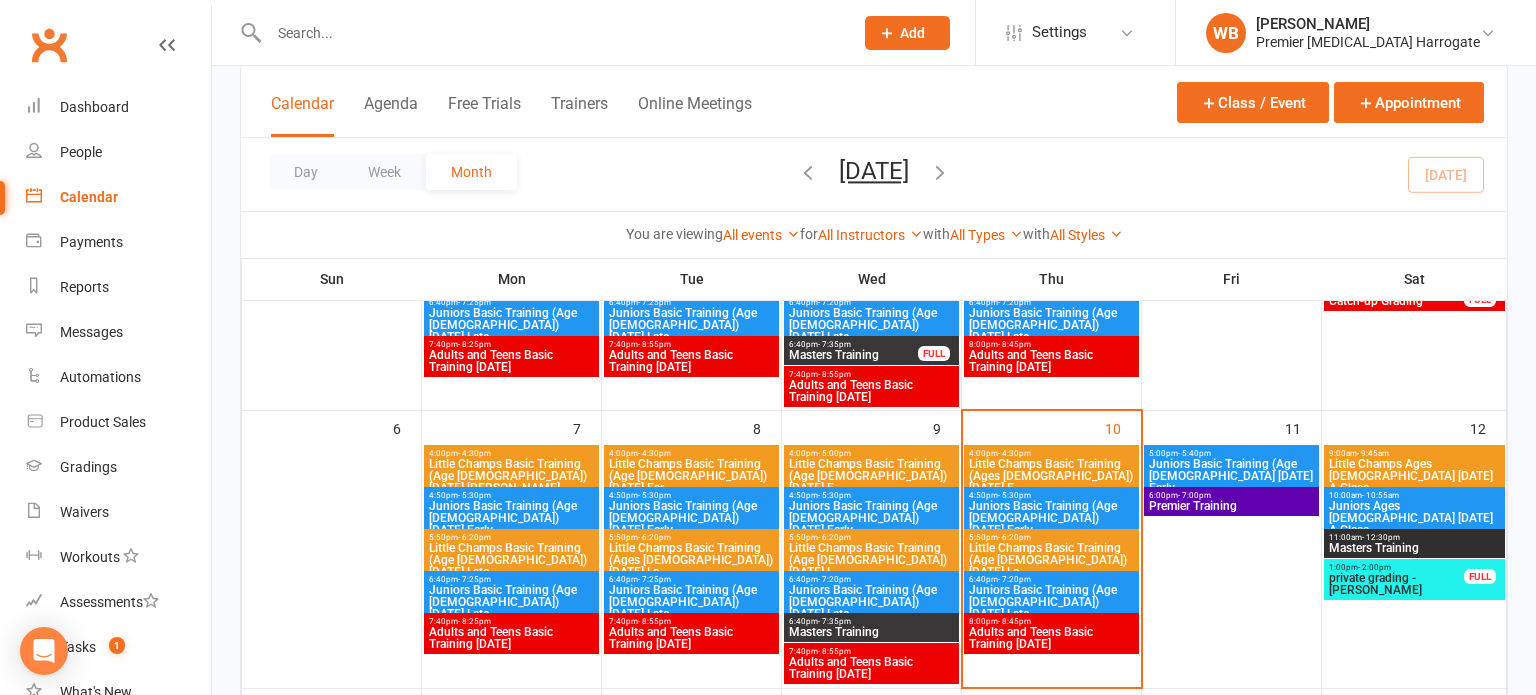 click on "- 6:20pm" at bounding box center [1014, 537] 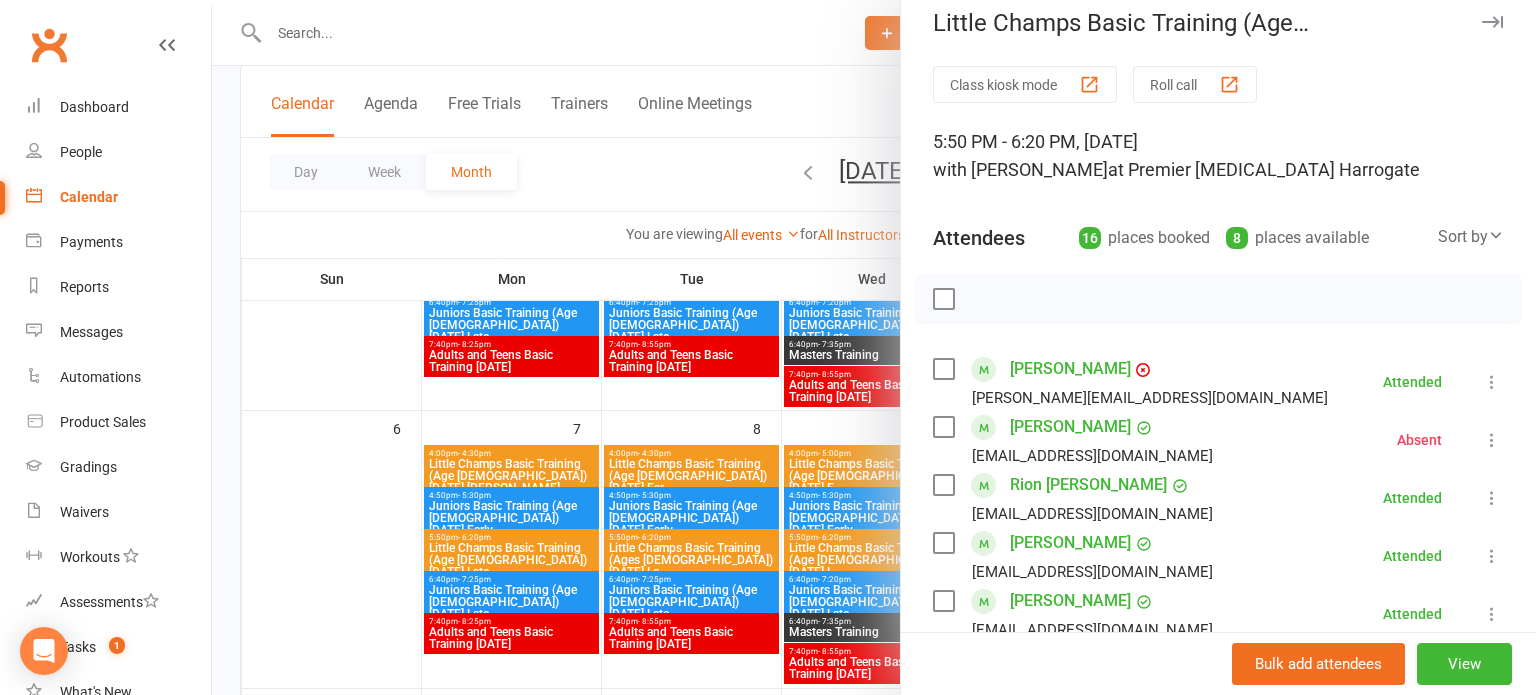 scroll, scrollTop: 25, scrollLeft: 0, axis: vertical 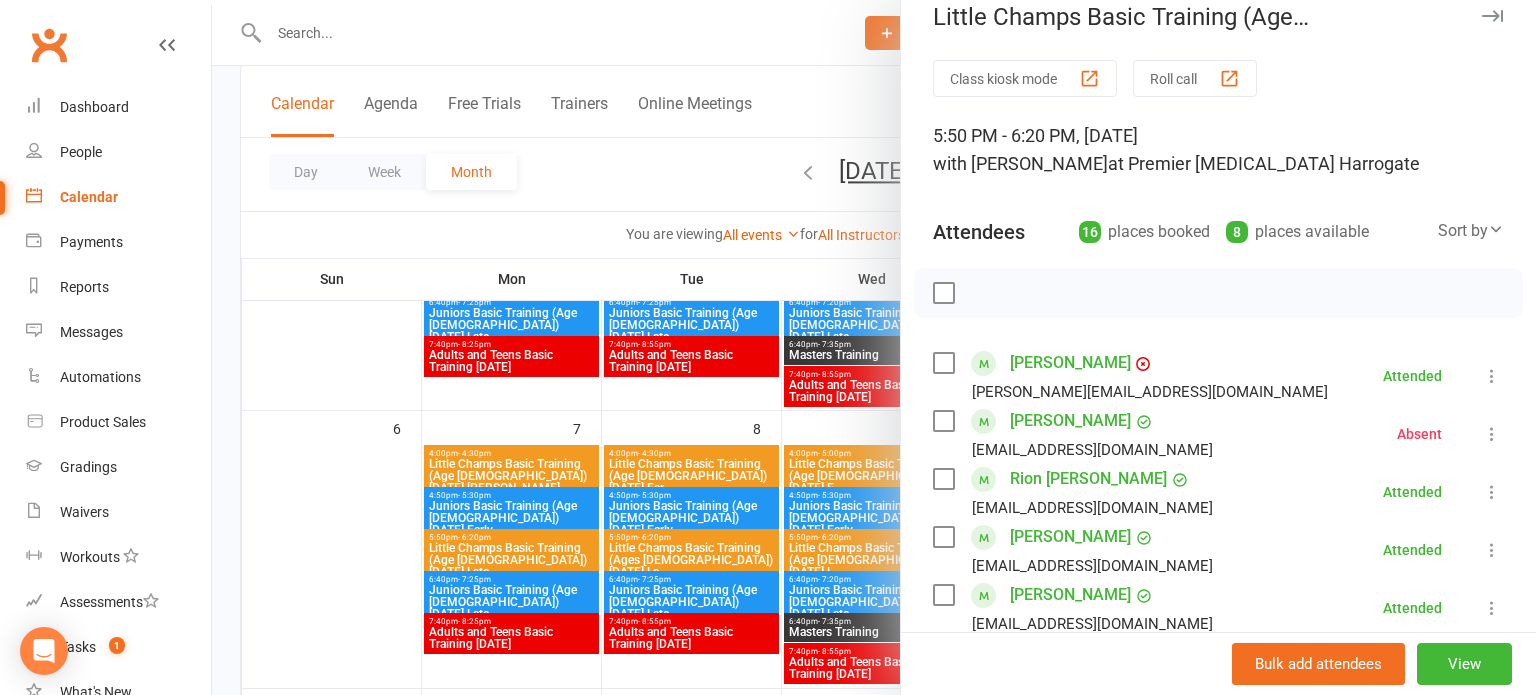 click on "[PERSON_NAME]" at bounding box center [1070, 537] 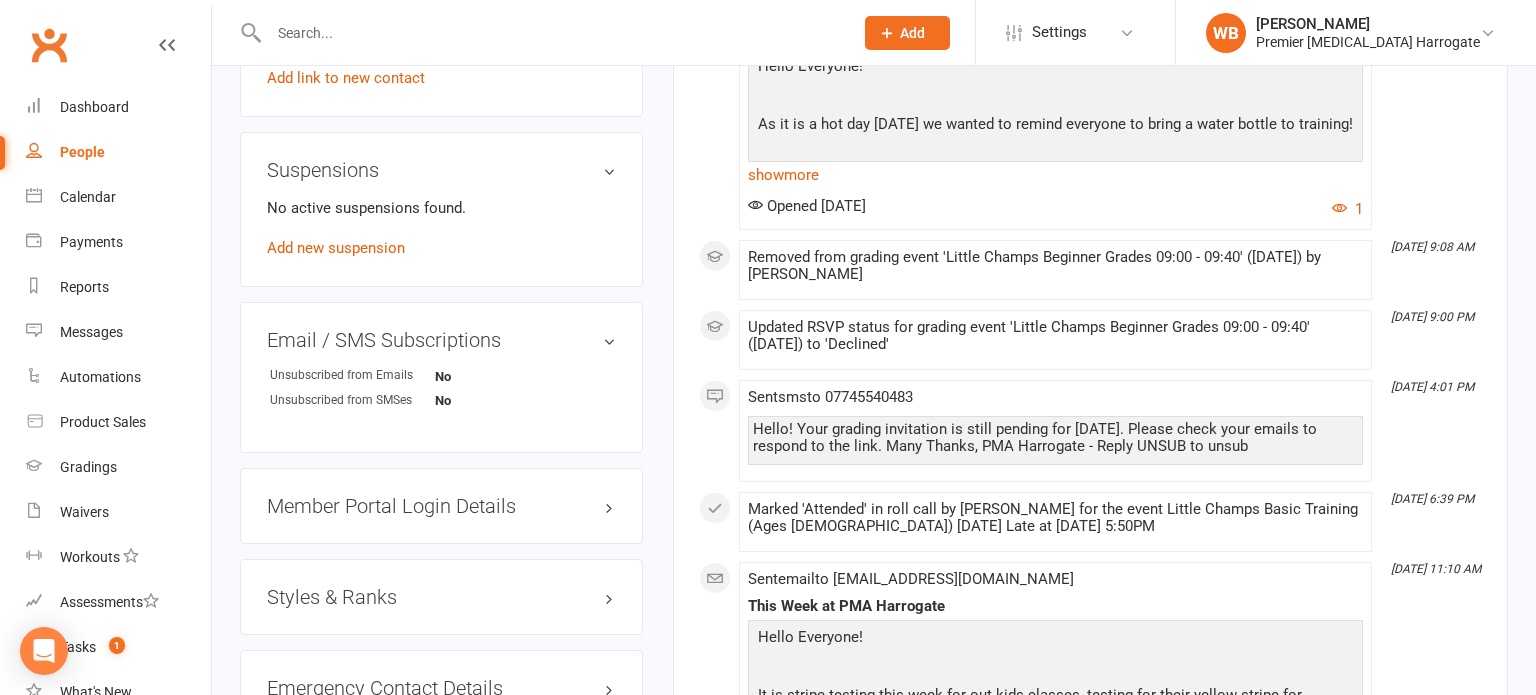 scroll, scrollTop: 1125, scrollLeft: 0, axis: vertical 